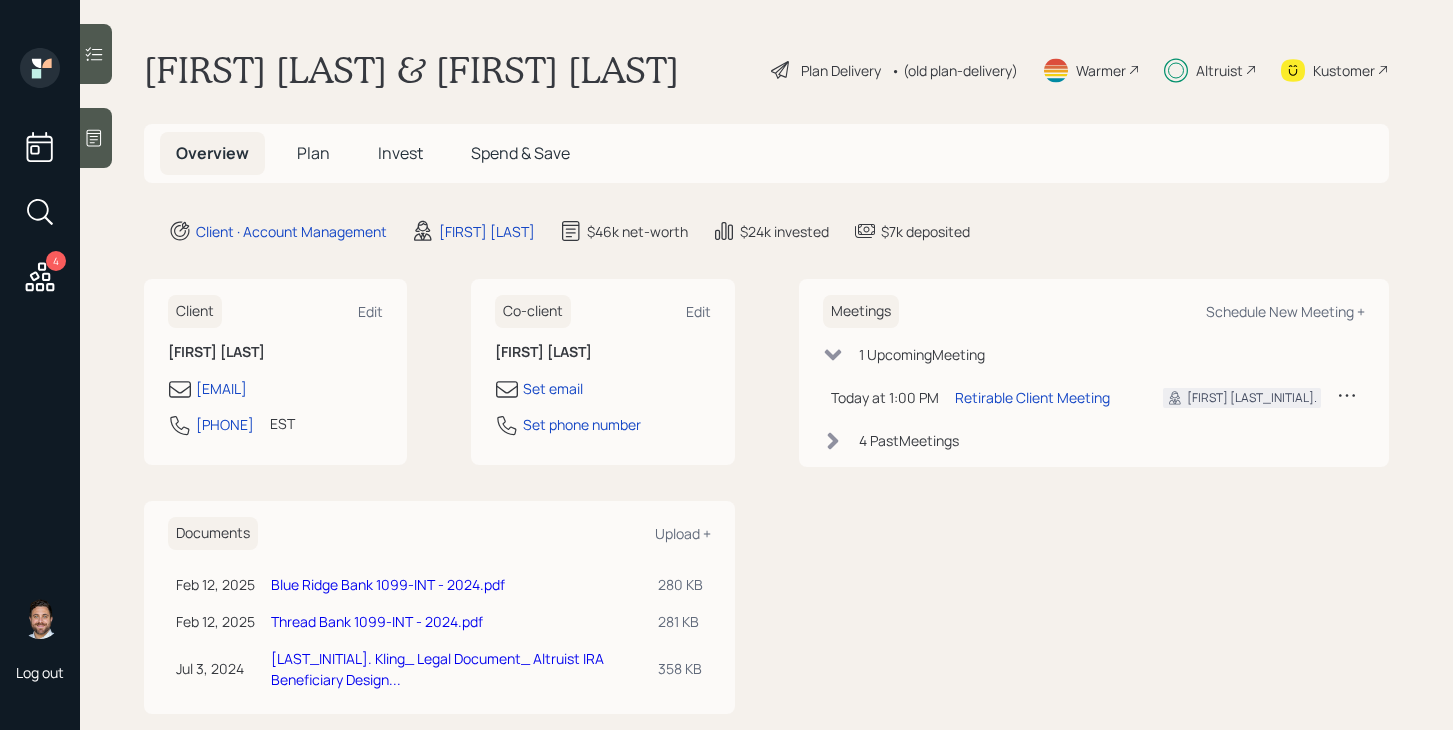 scroll, scrollTop: 0, scrollLeft: 0, axis: both 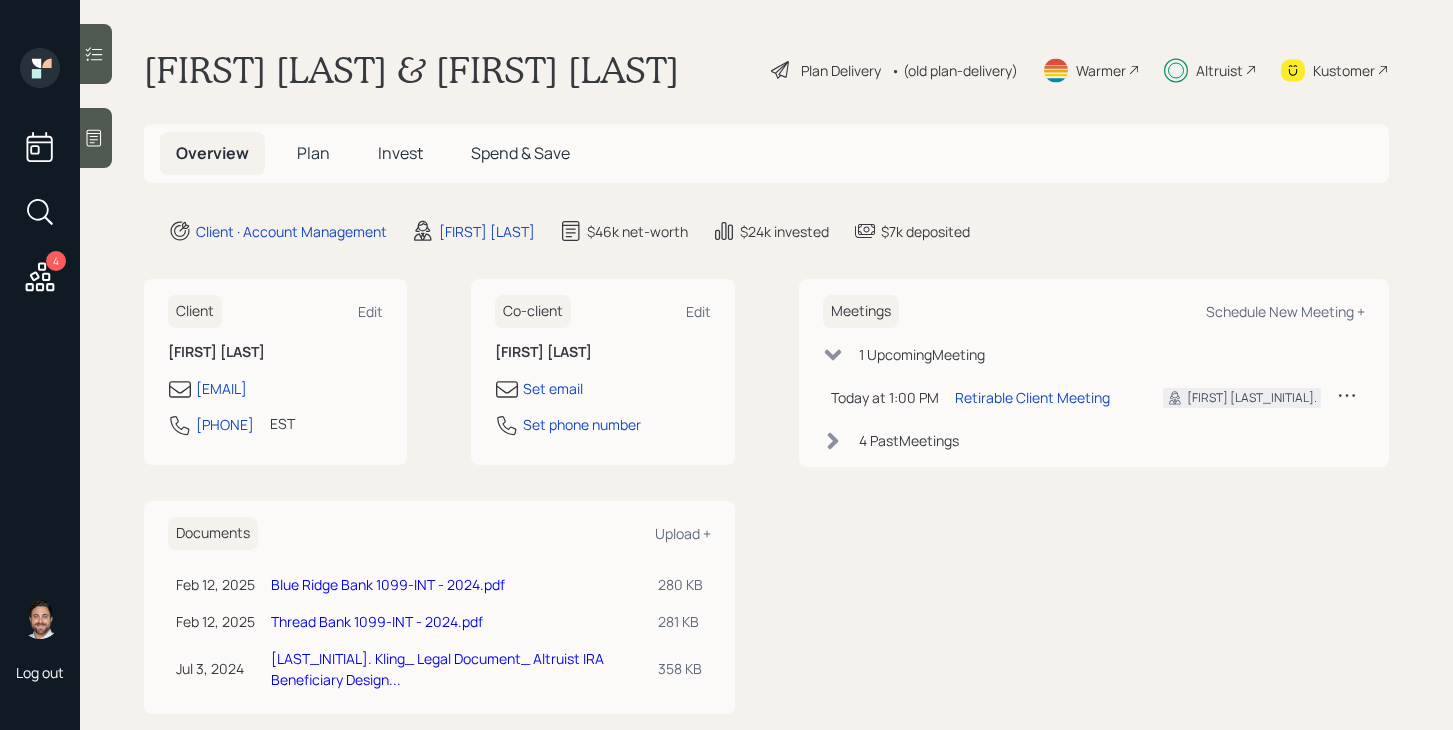 click on "Plan" at bounding box center [313, 153] 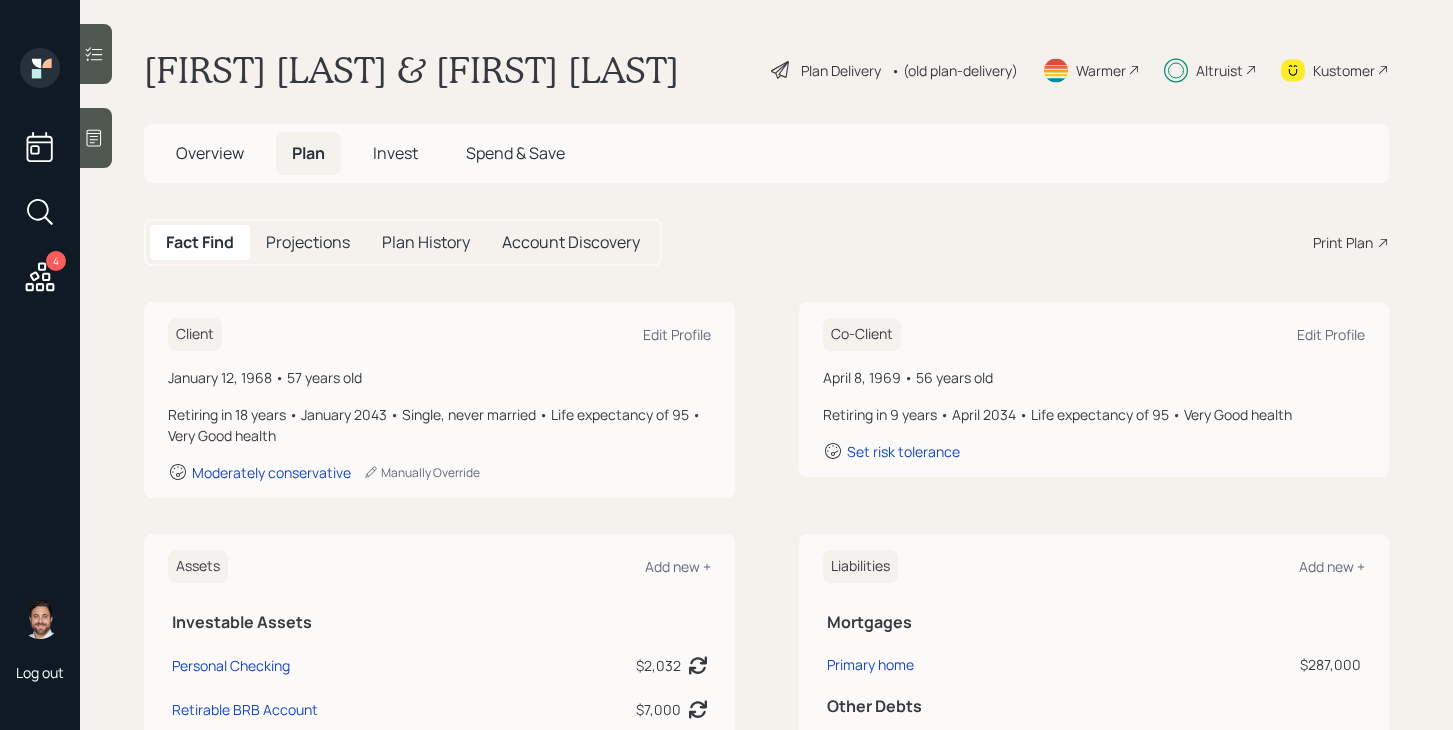 click on "Overview" at bounding box center (210, 153) 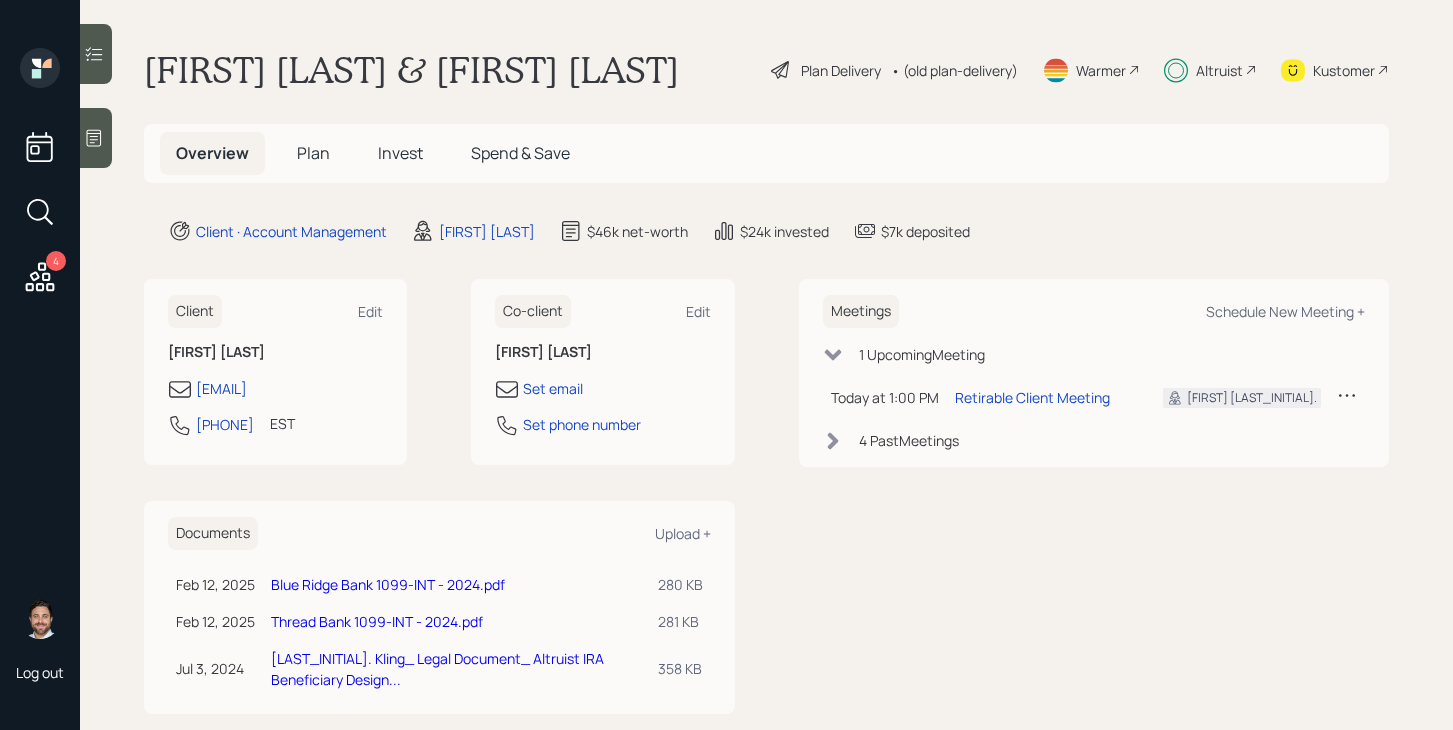 click on "Plan" at bounding box center [313, 153] 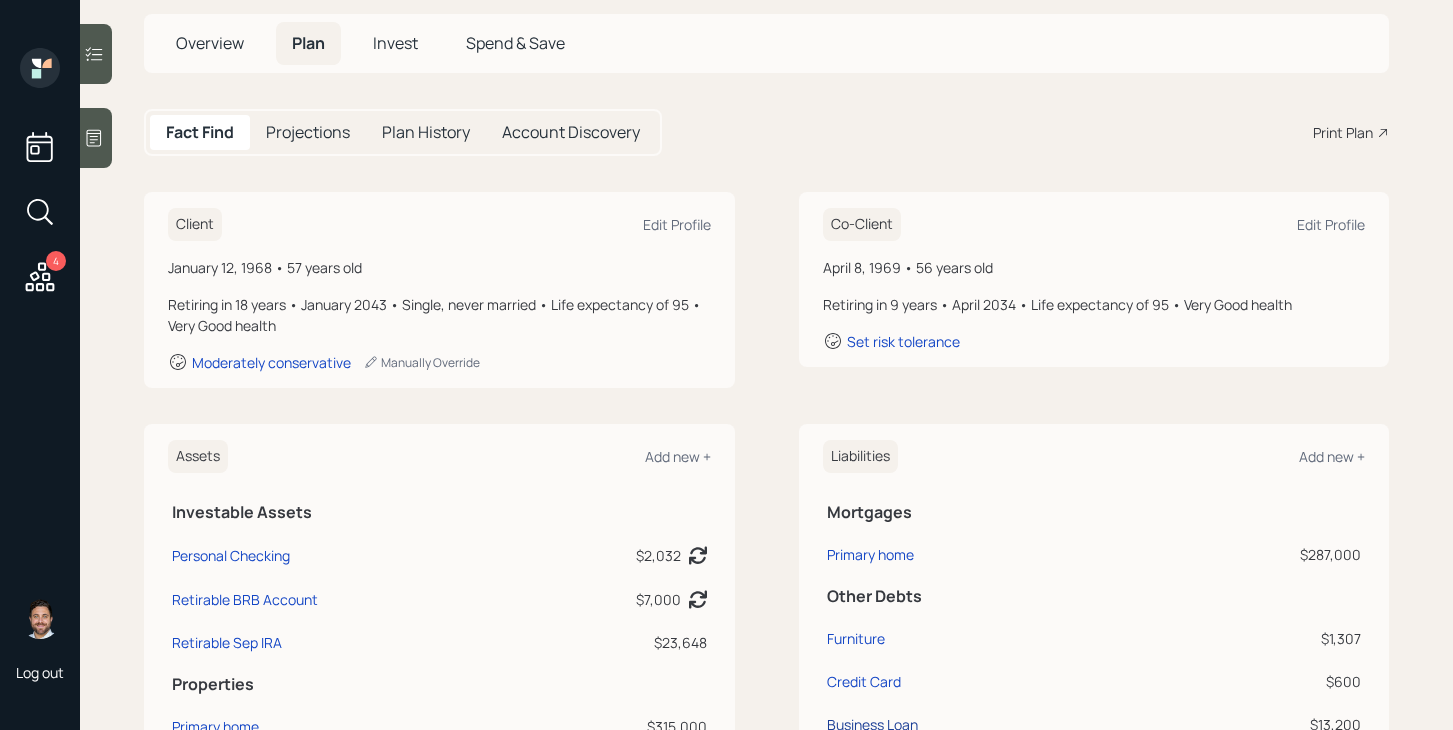 scroll, scrollTop: 0, scrollLeft: 0, axis: both 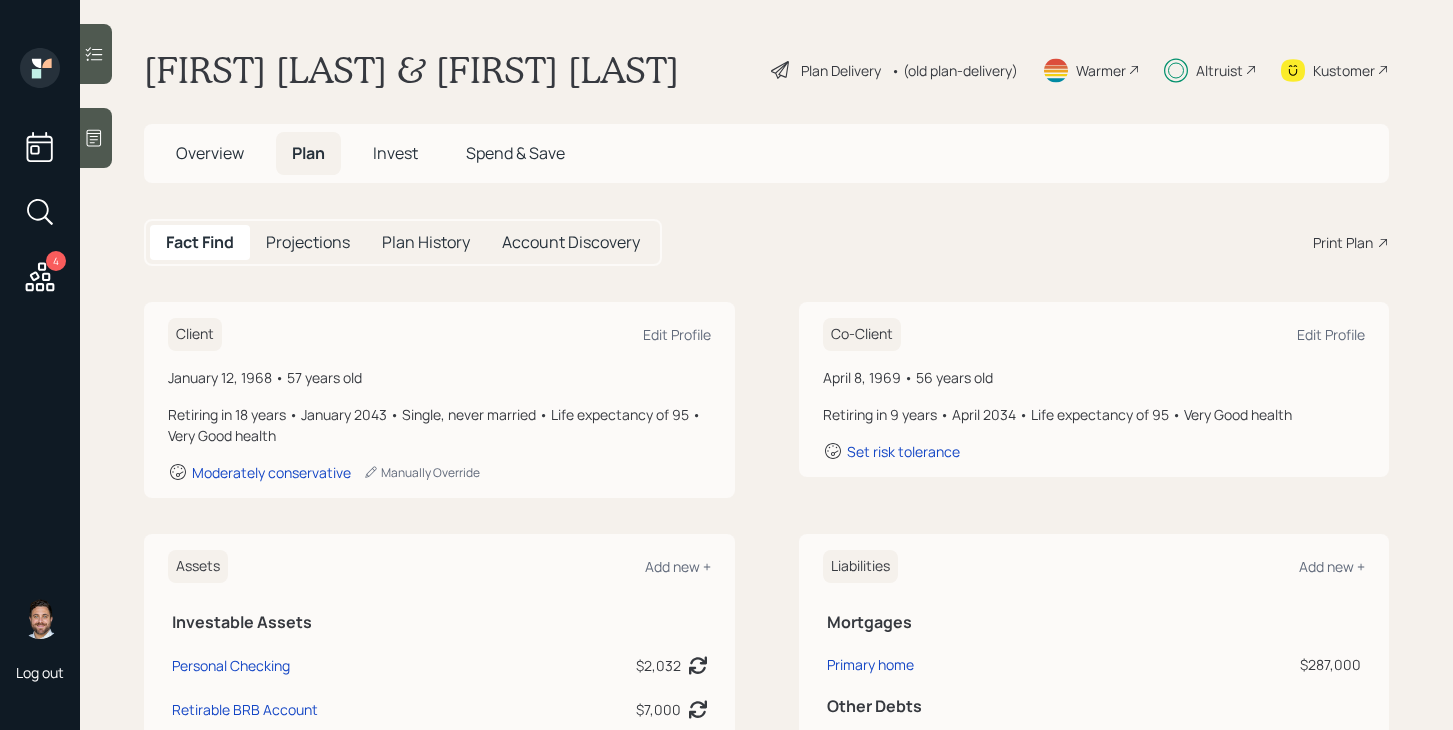 click on "Plan Delivery" at bounding box center (841, 70) 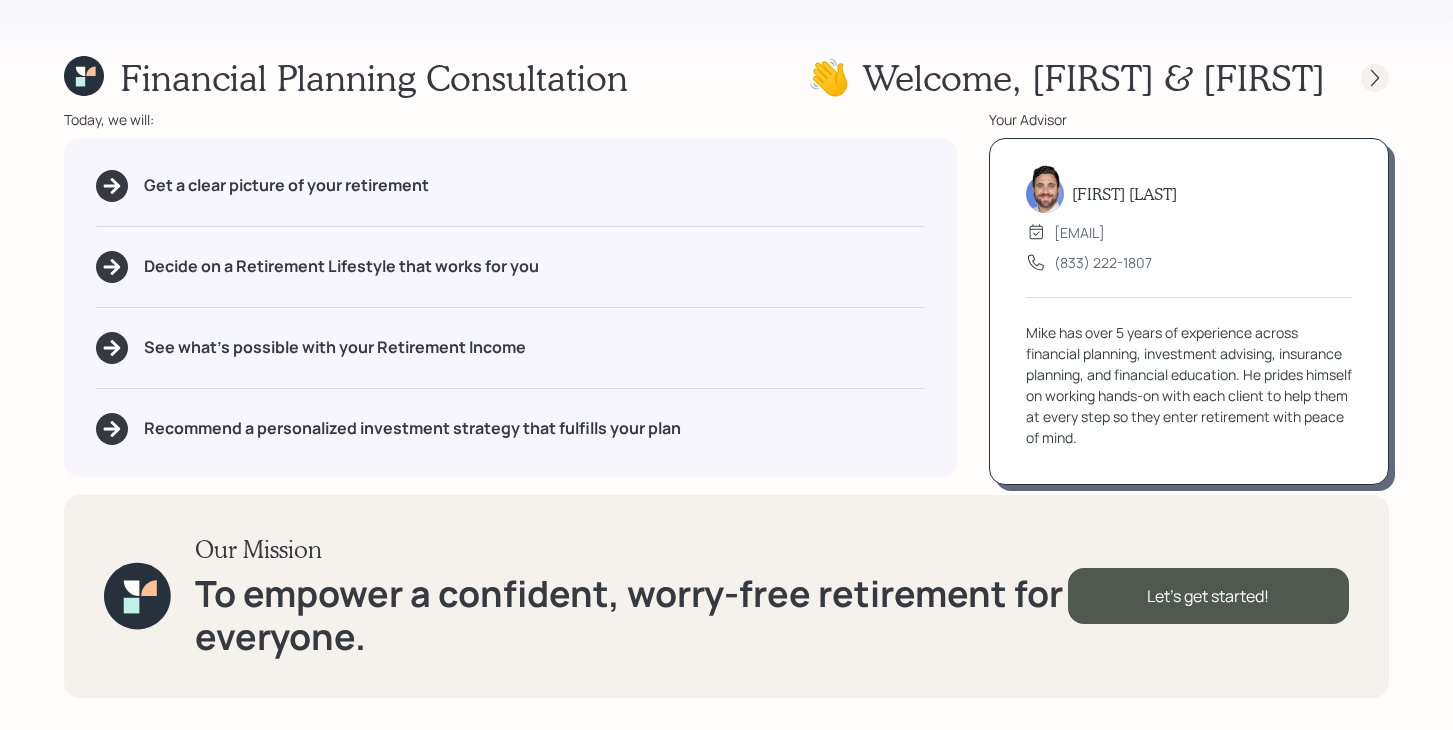 click at bounding box center [1375, 78] 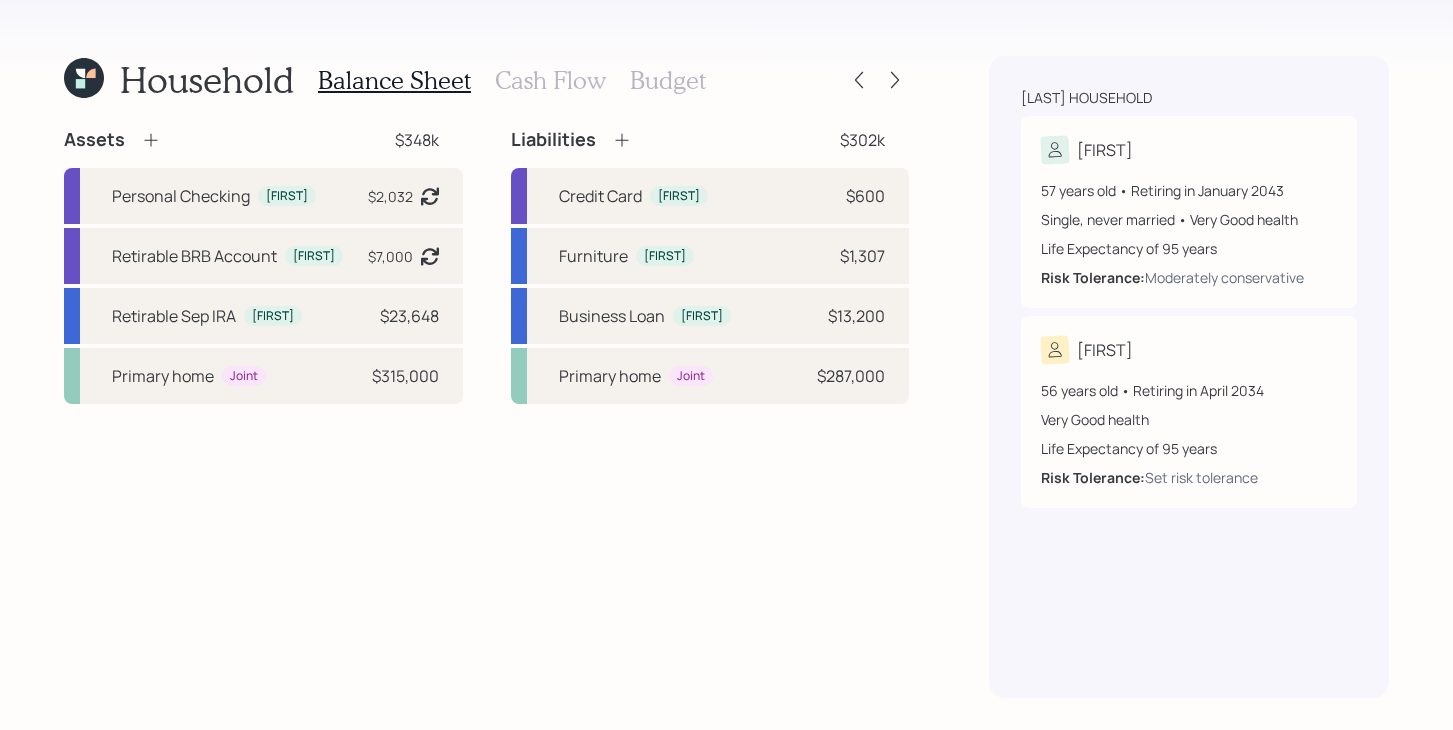 click 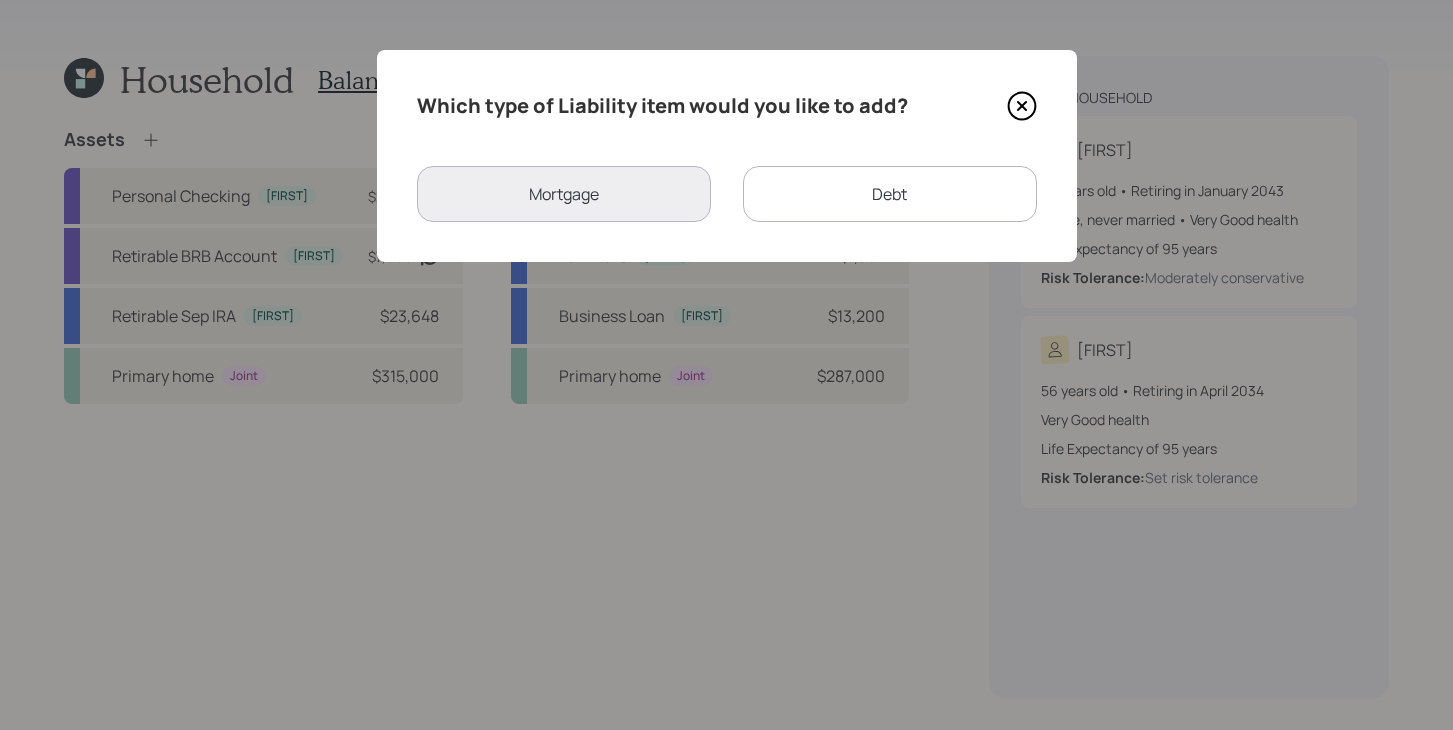 click on "Debt" at bounding box center (890, 194) 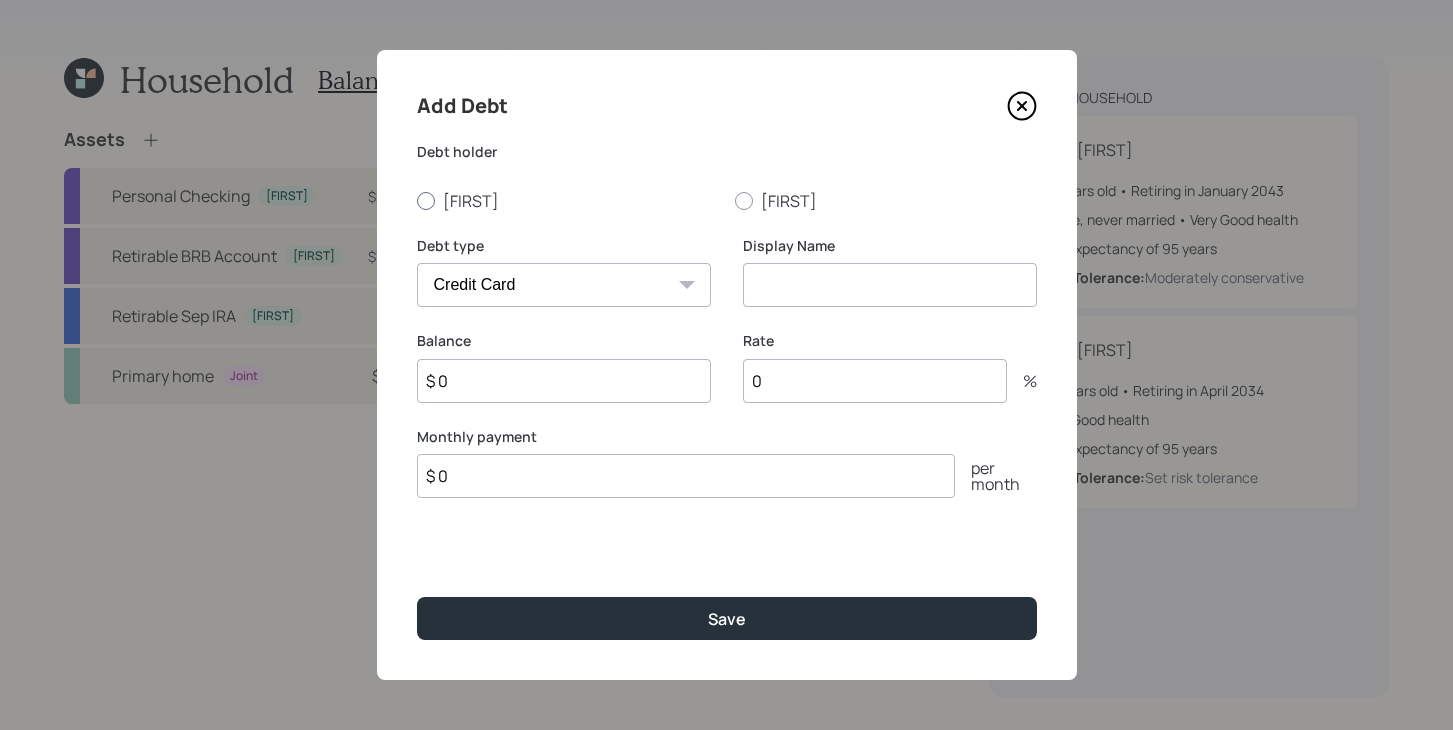 click on "[FIRST]" at bounding box center (568, 201) 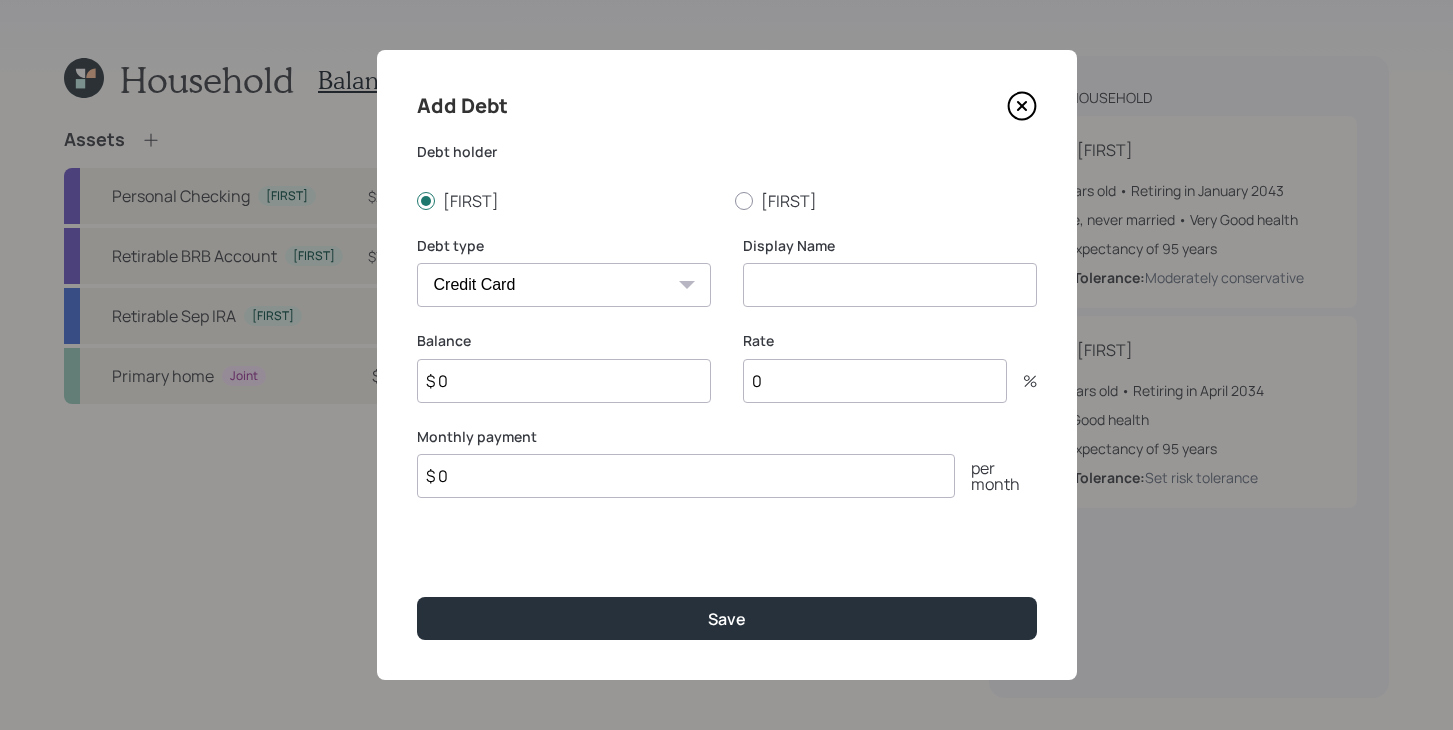click on "Car Credit Card Medical Student Other" at bounding box center (564, 285) 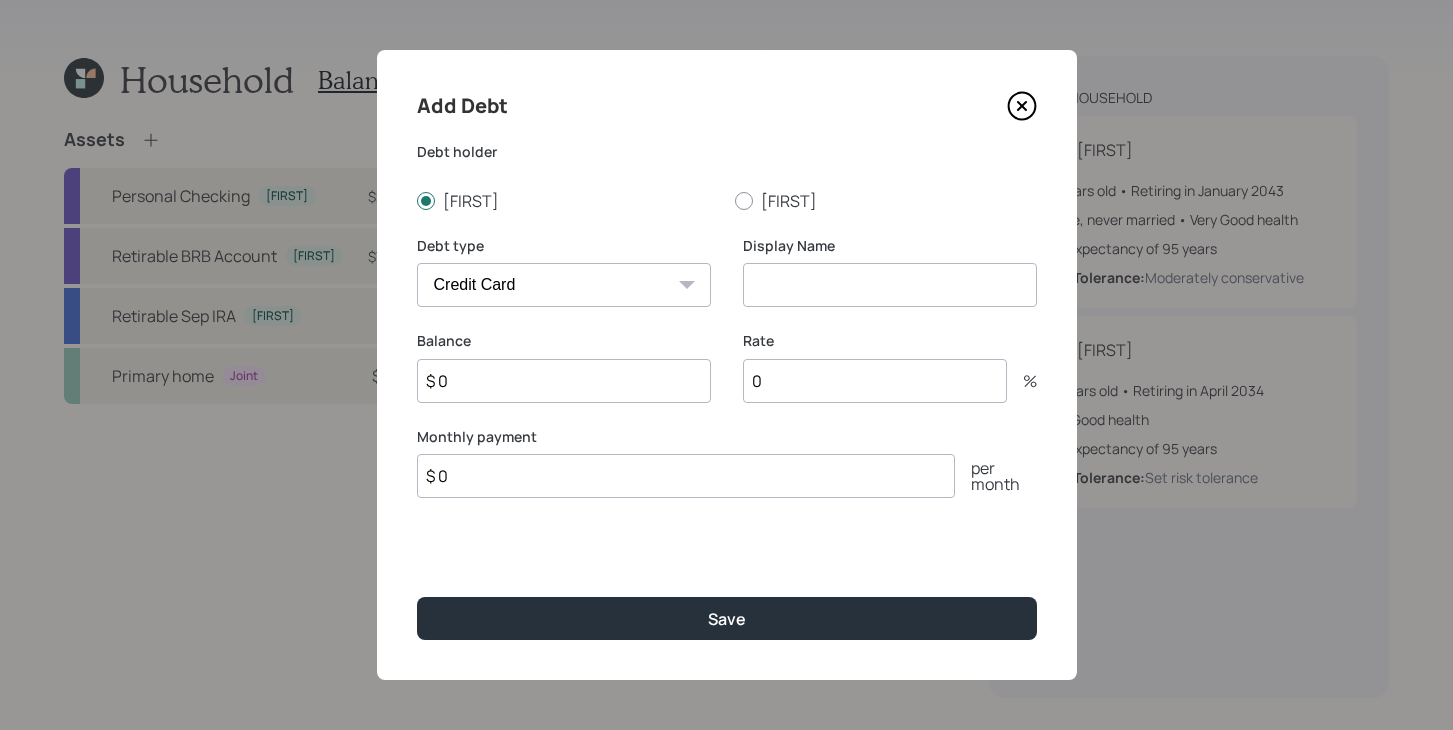 select on "other" 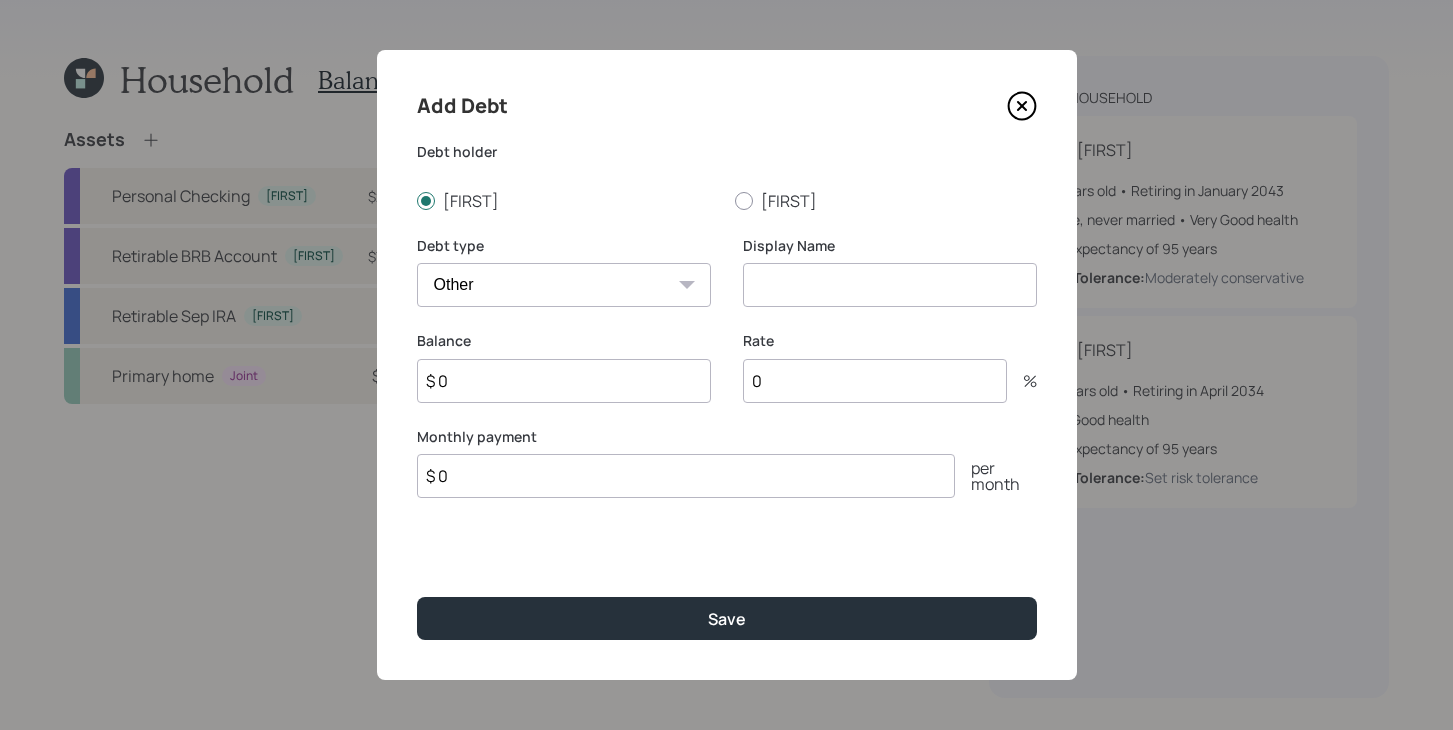 click at bounding box center [890, 285] 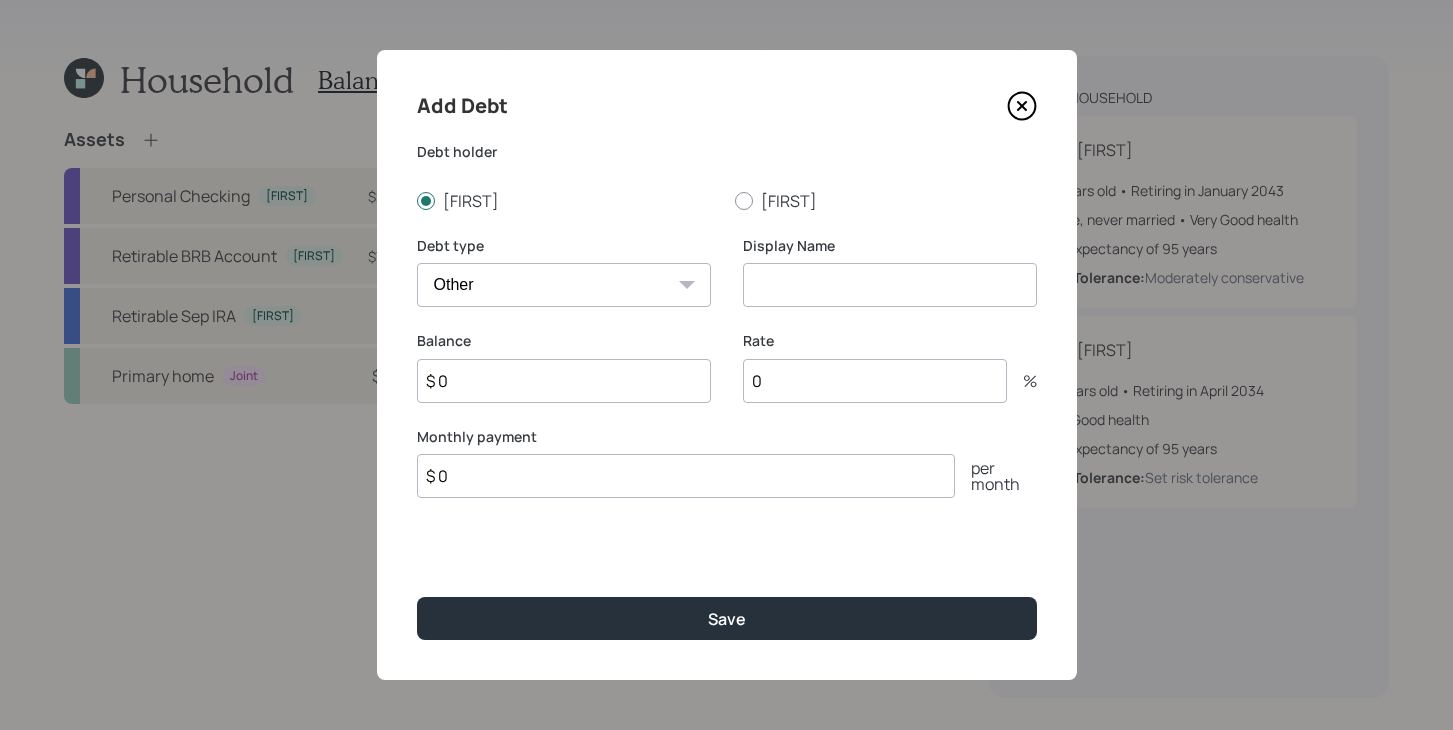 click at bounding box center (890, 285) 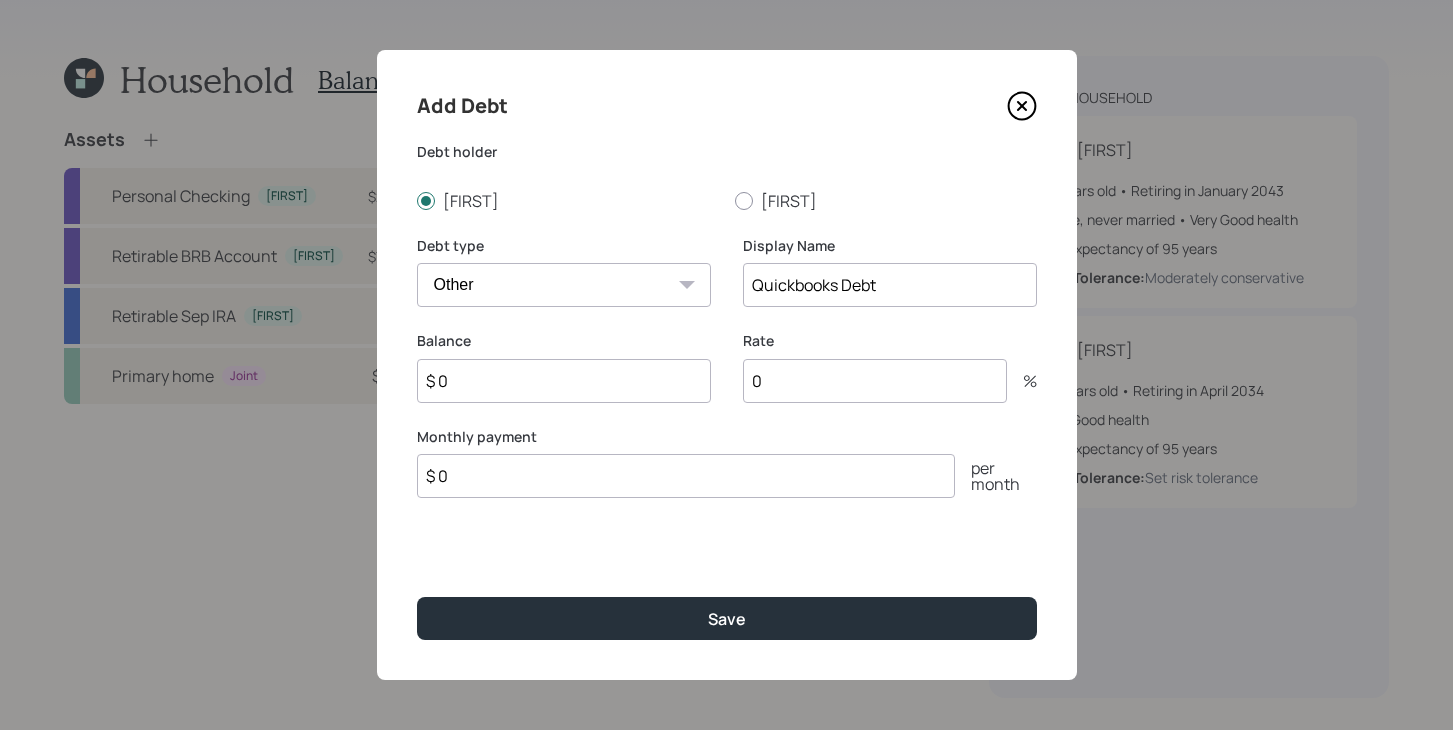 type on "Quickbooks Debt" 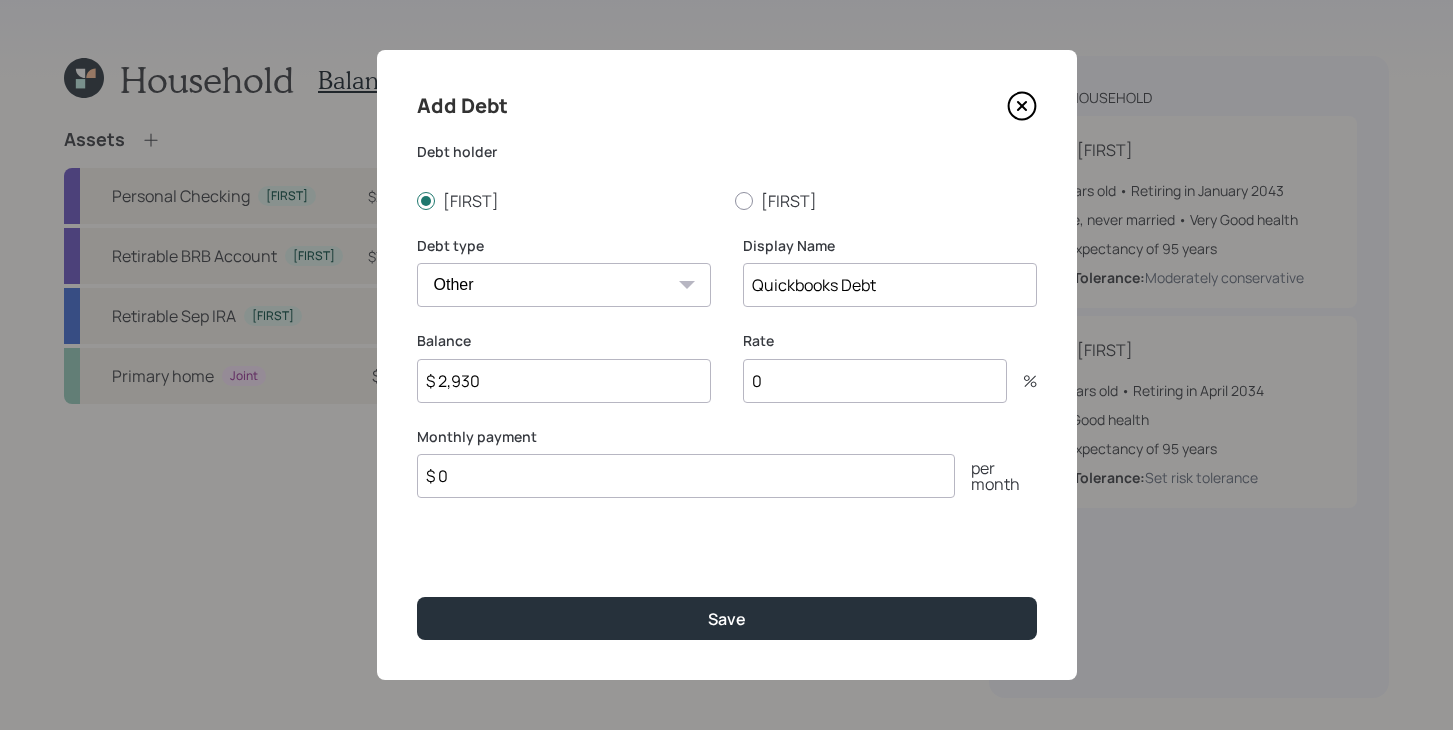 type on "$ 2,930" 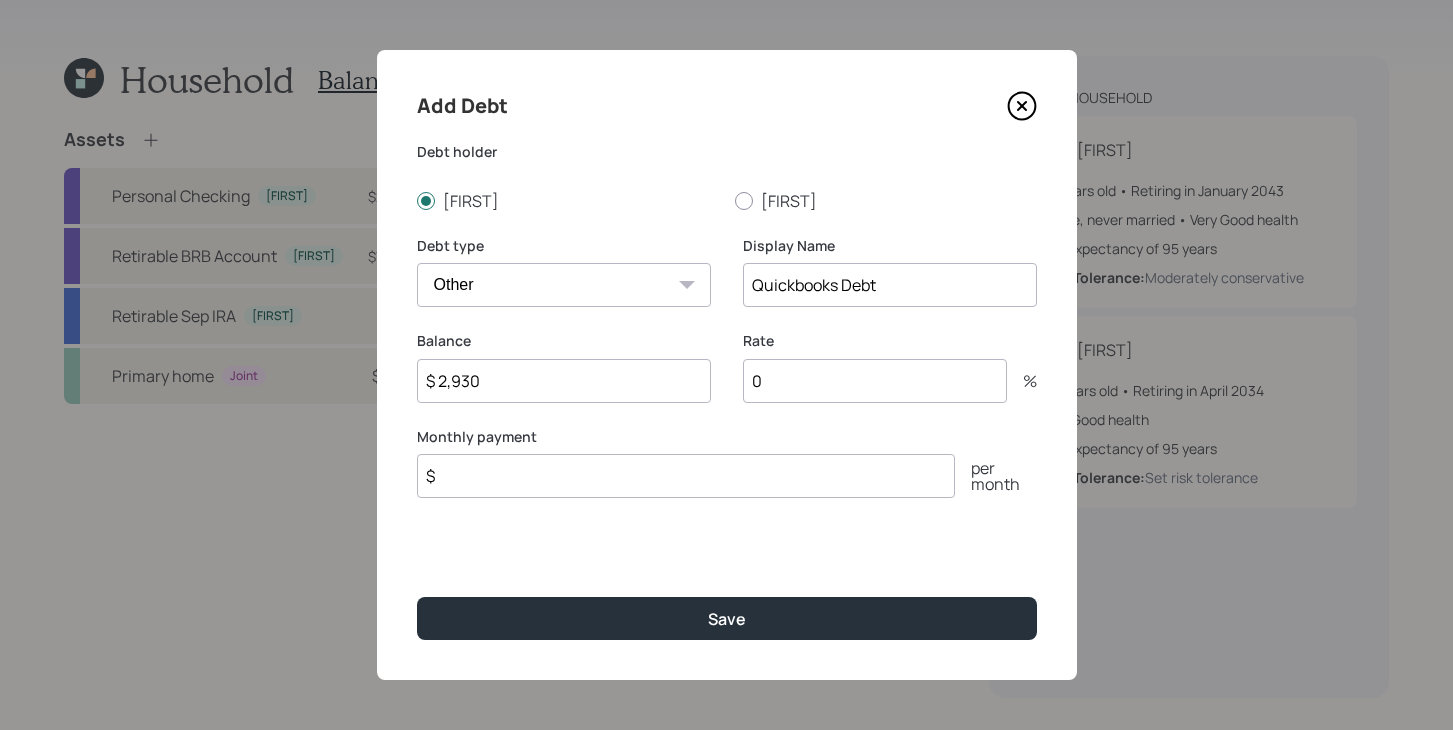 click on "$" at bounding box center (686, 476) 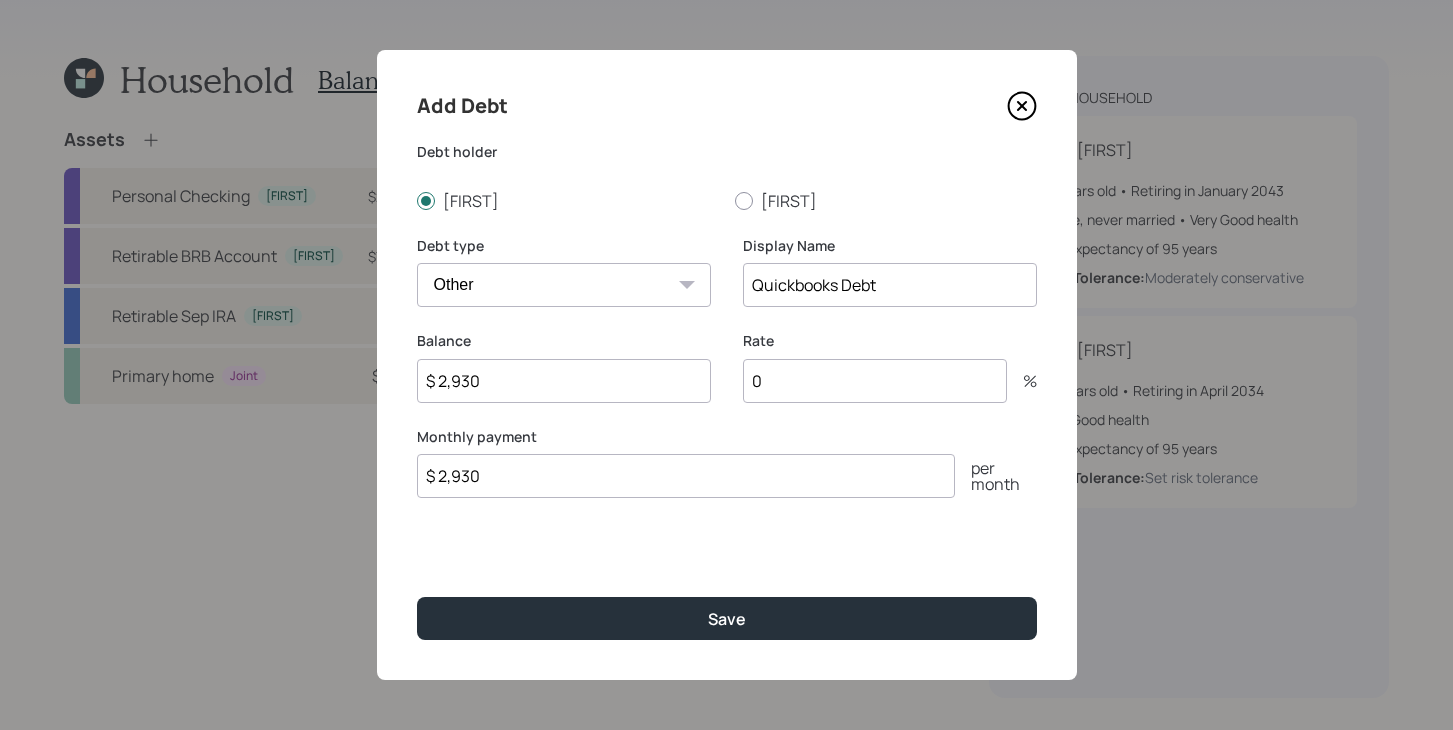 type on "$ 2,930" 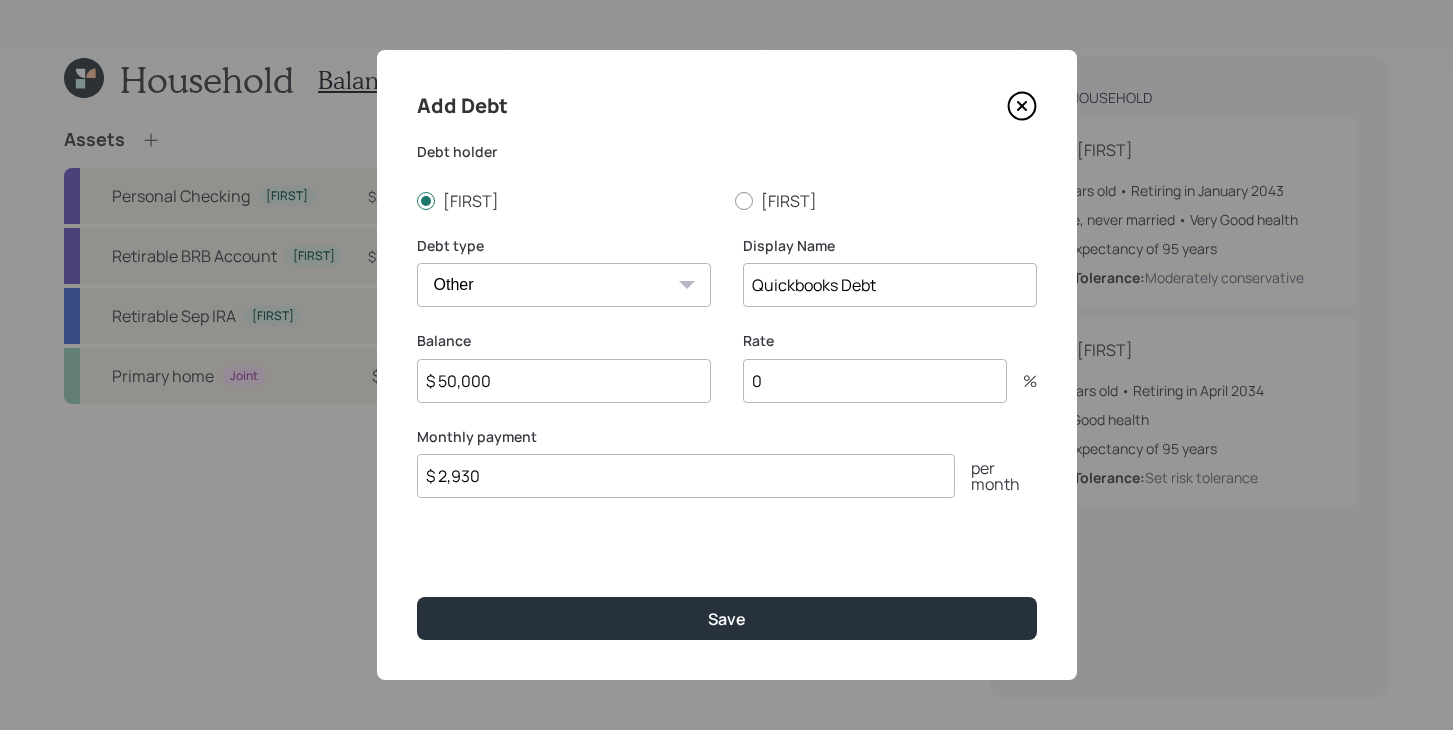 type on "$ 50,000" 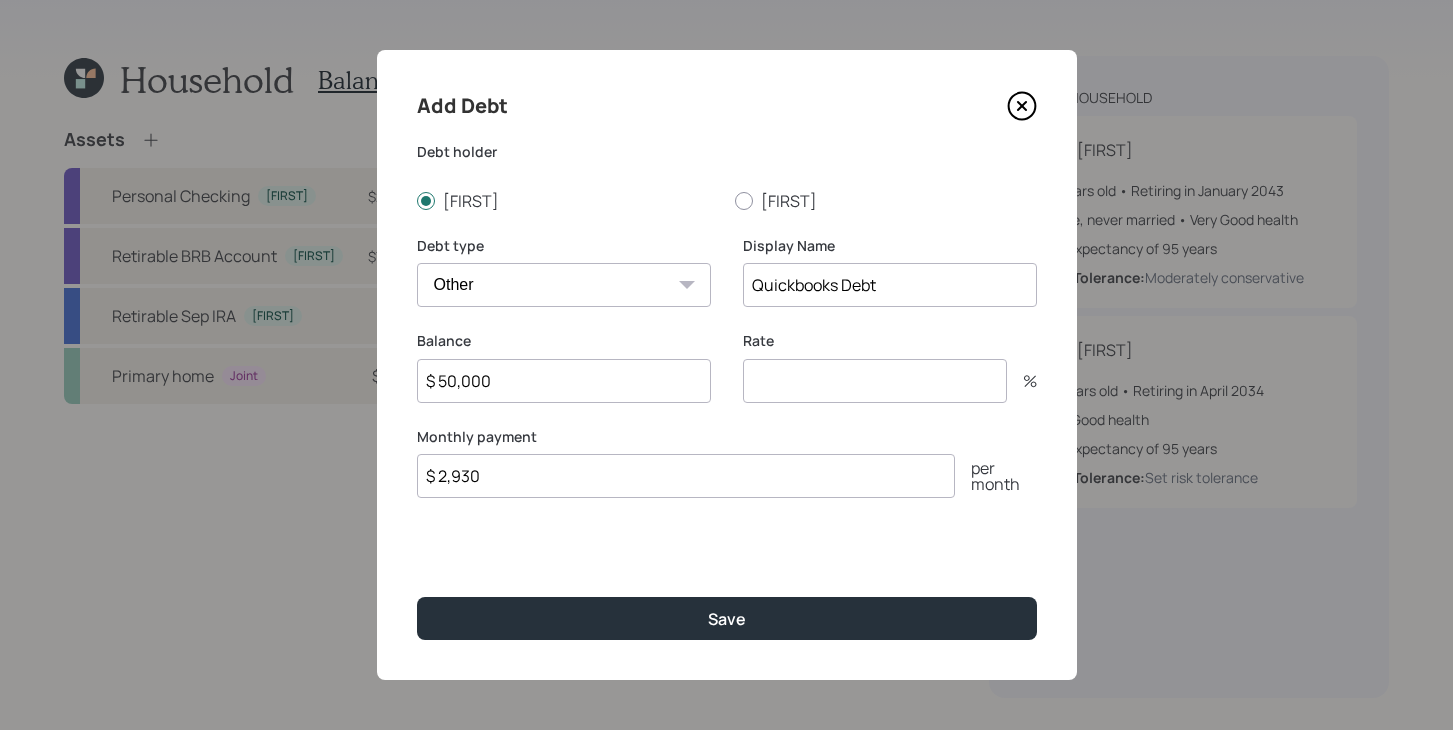 type 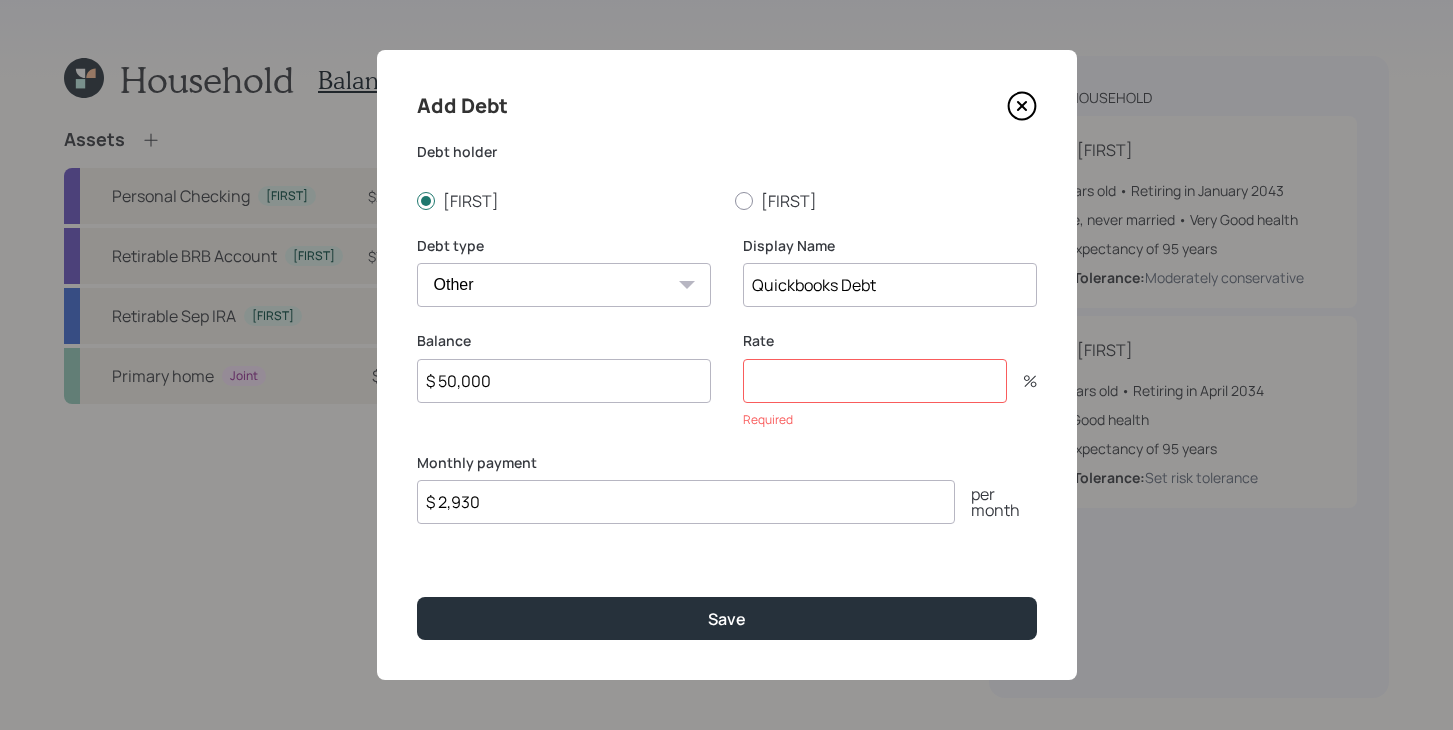 click on "$ 50,000" at bounding box center (564, 381) 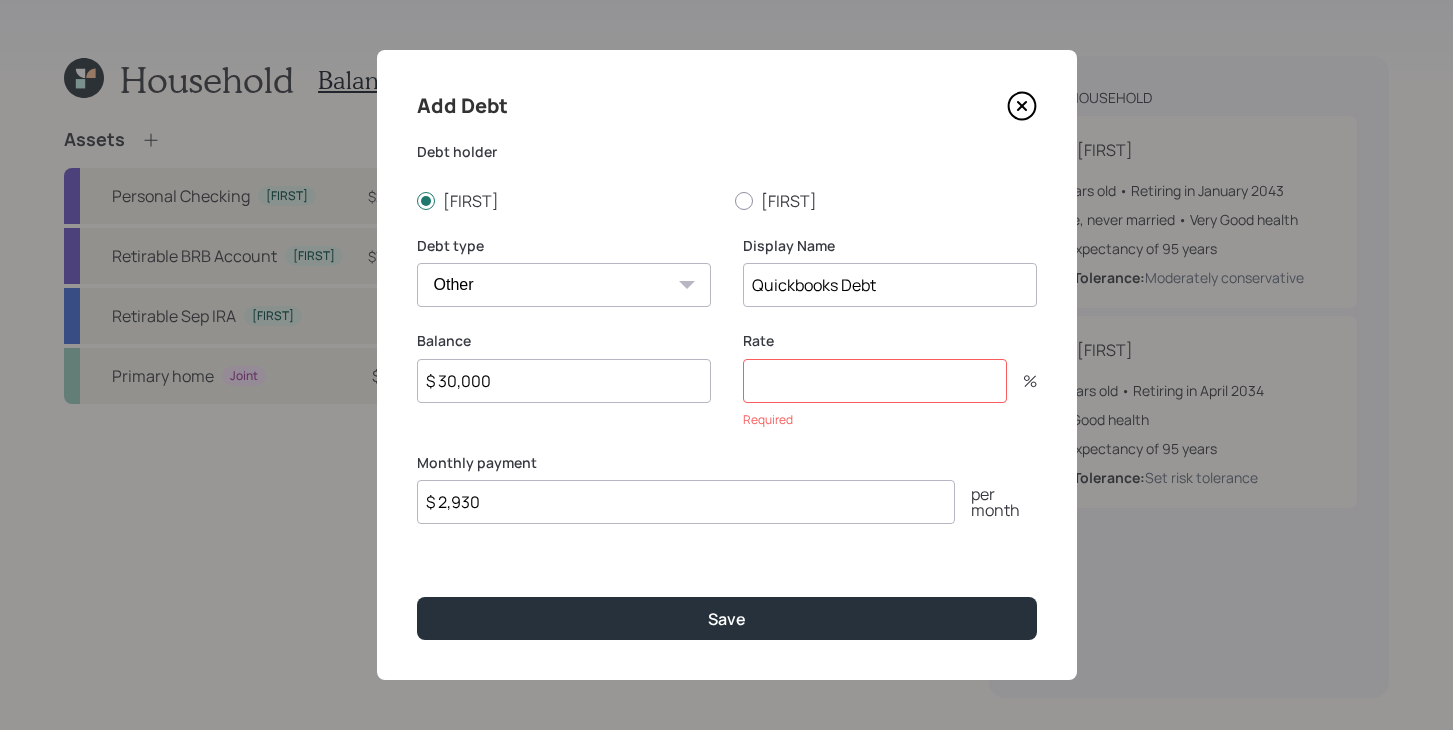 type on "$ 30,000" 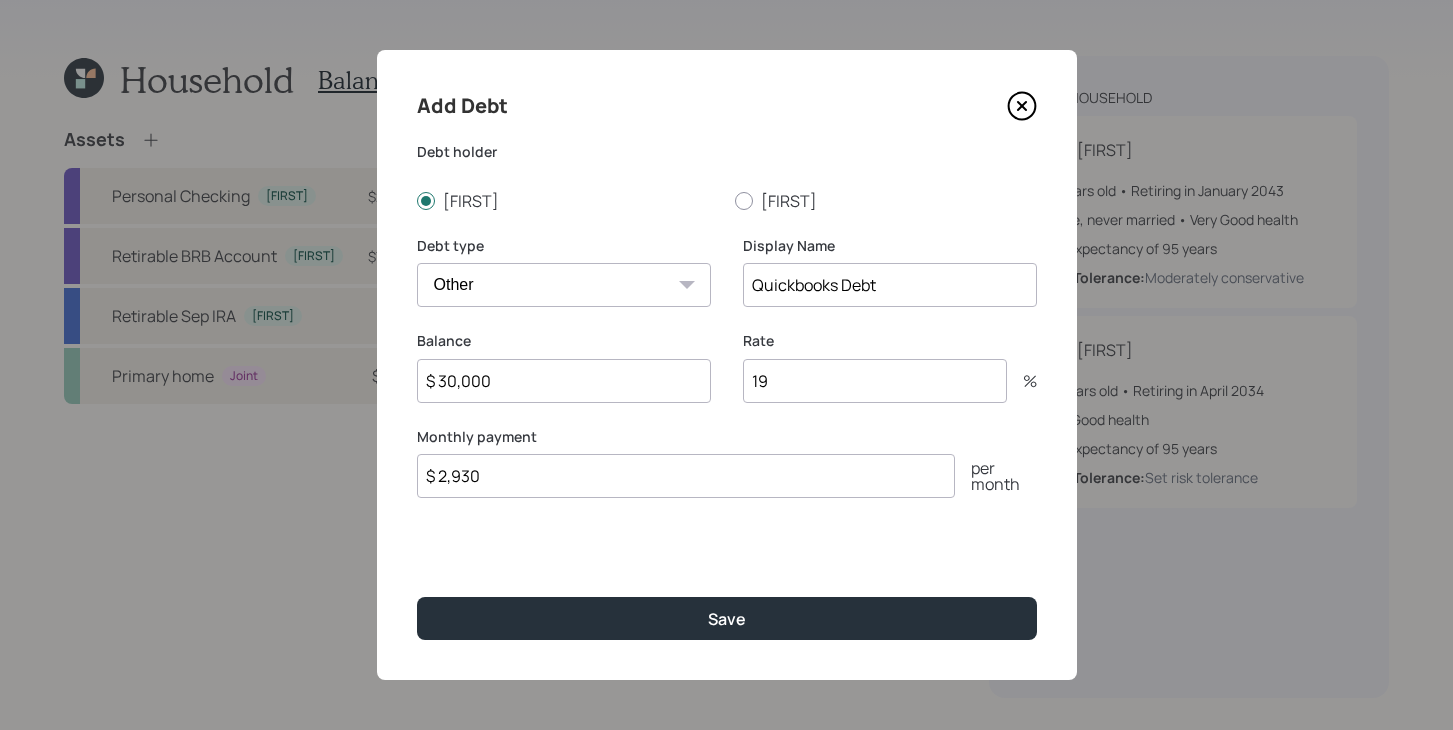type on "19" 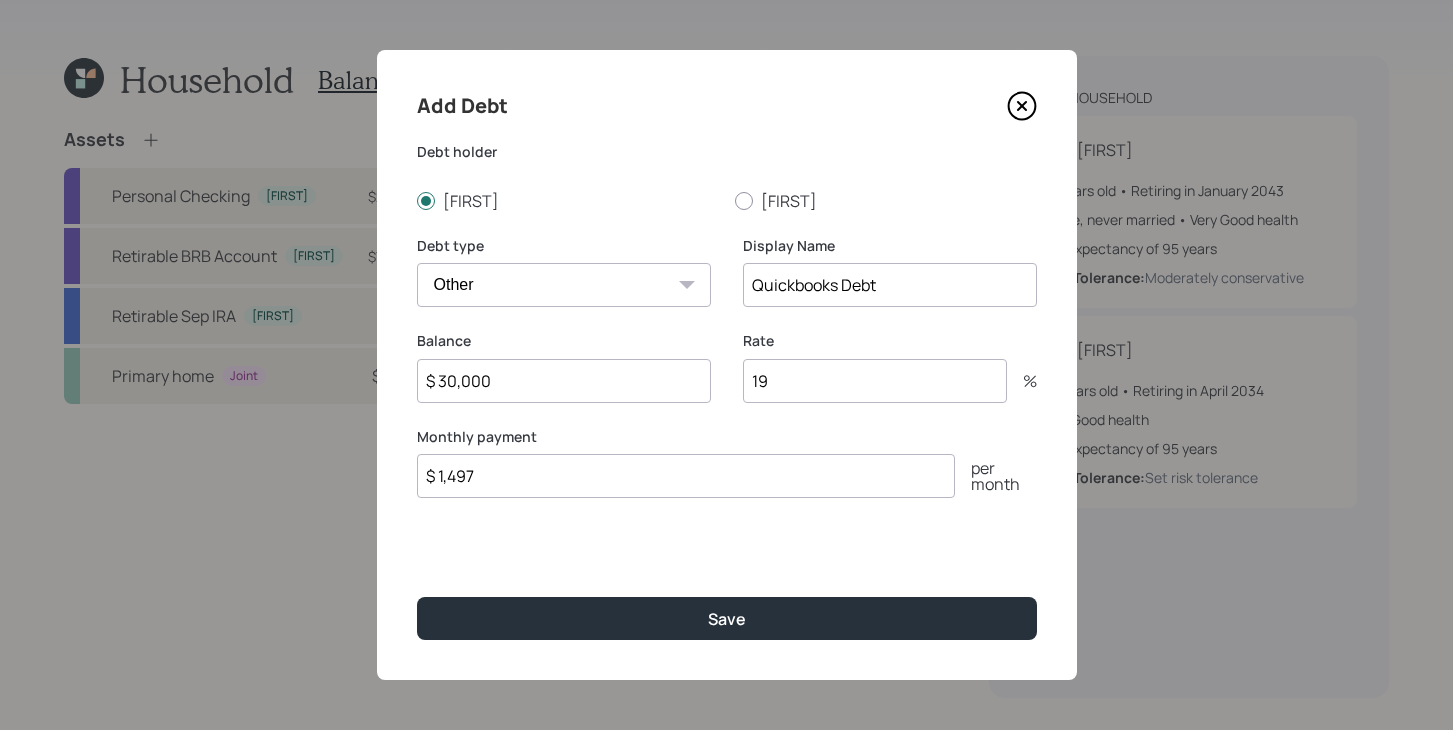 type on "$ 1,497" 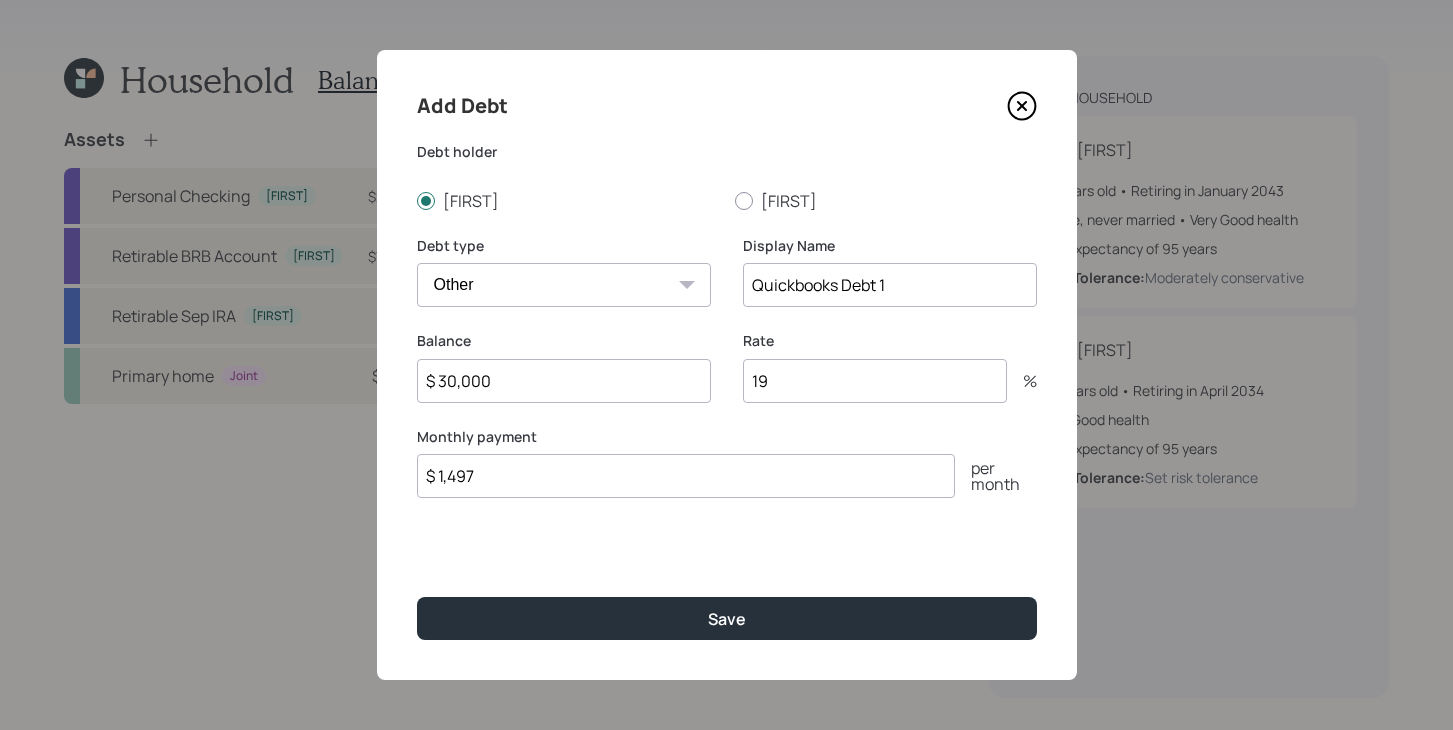 drag, startPoint x: 968, startPoint y: 277, endPoint x: 738, endPoint y: 280, distance: 230.01956 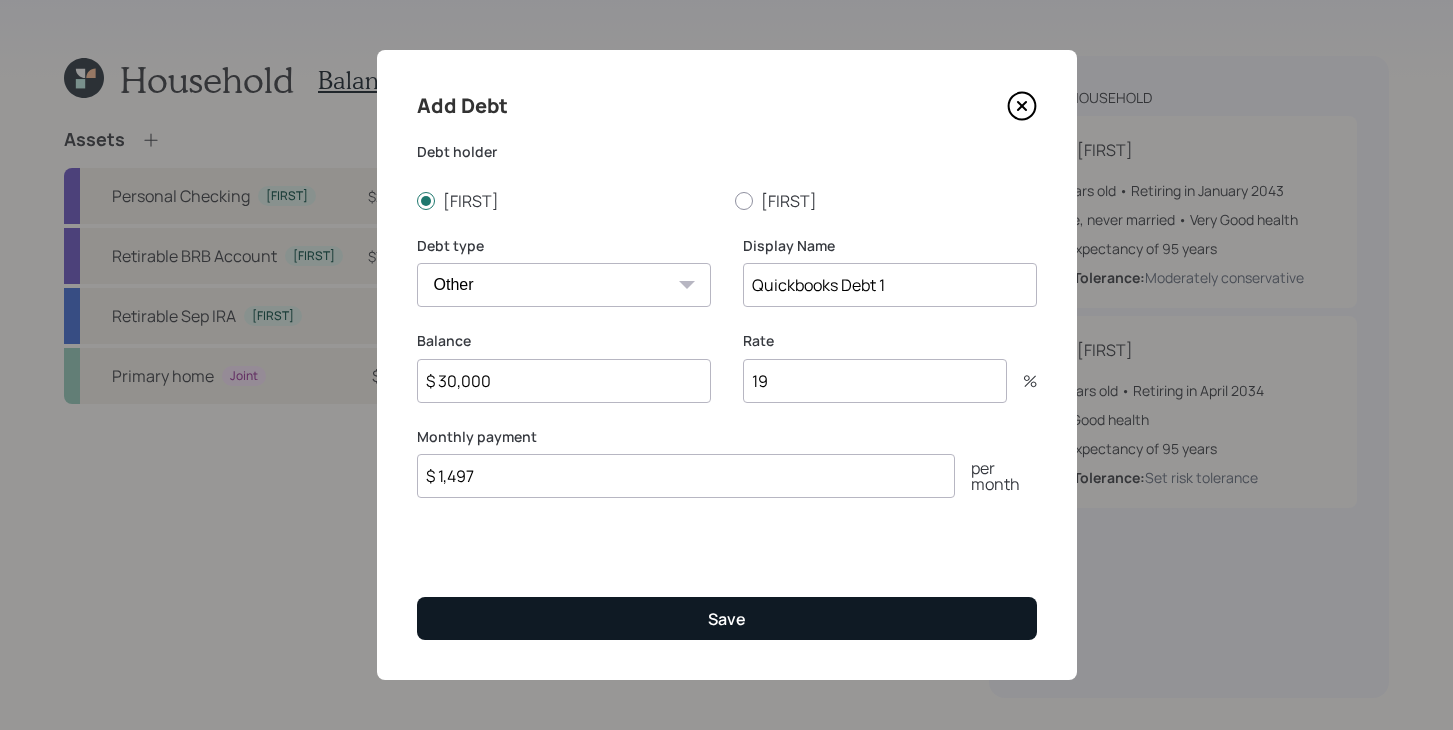 type on "Quickbooks Debt 1" 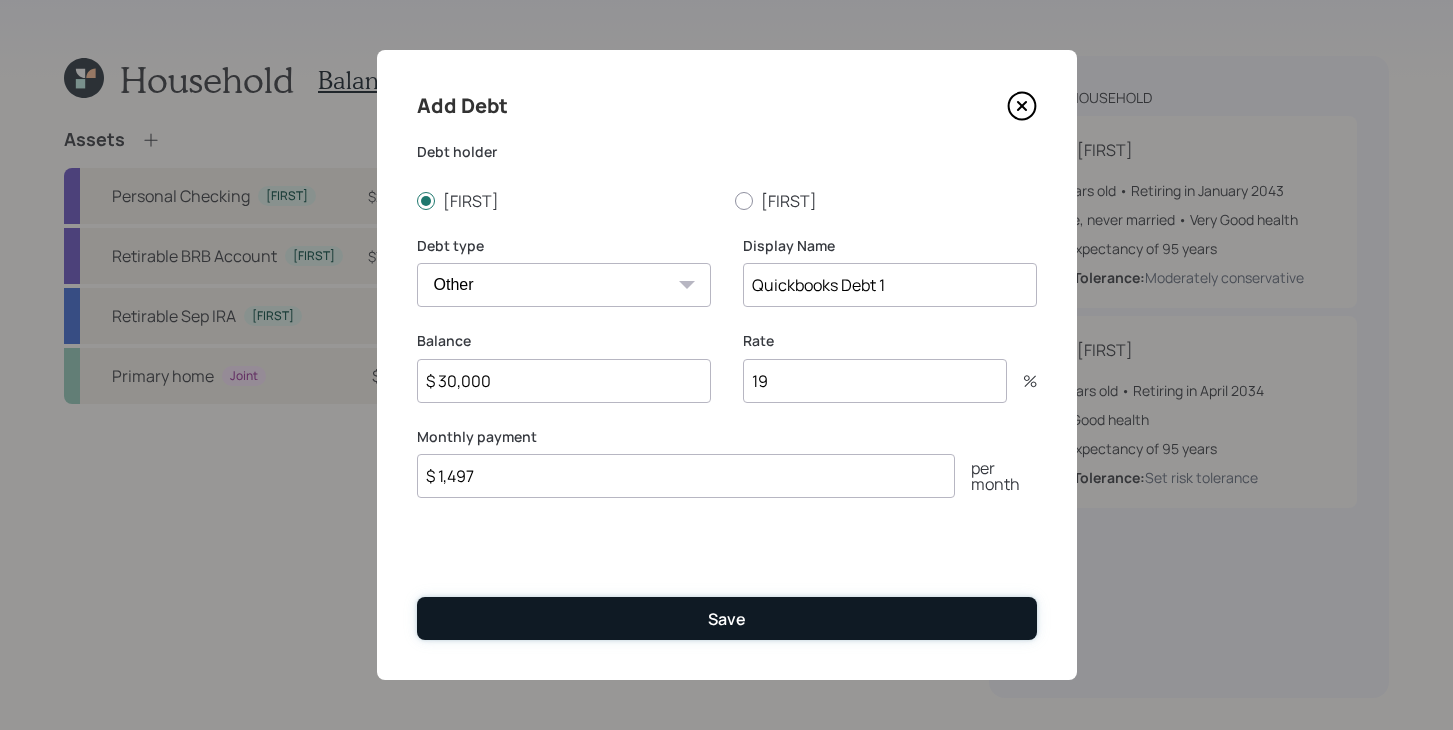 click on "Save" at bounding box center (727, 618) 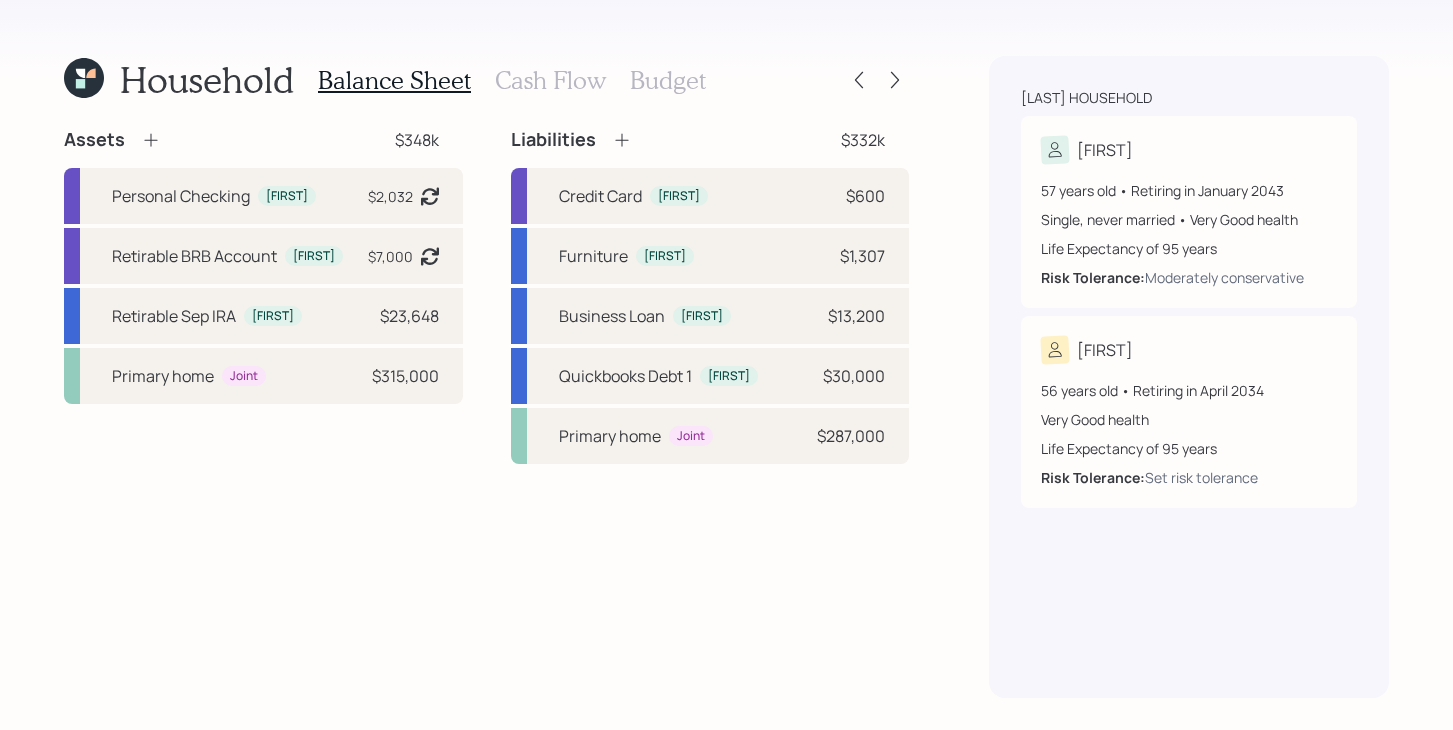 click 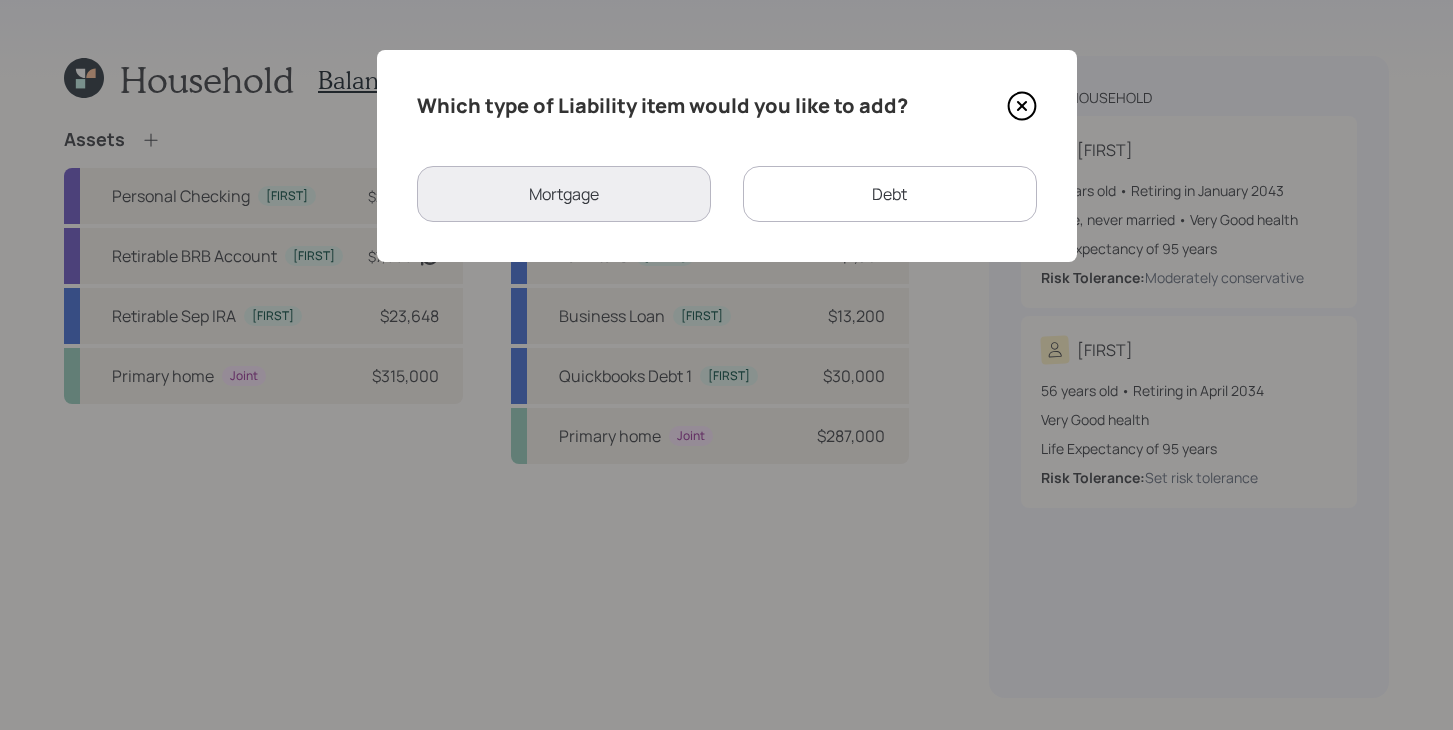 click on "Debt" at bounding box center (890, 194) 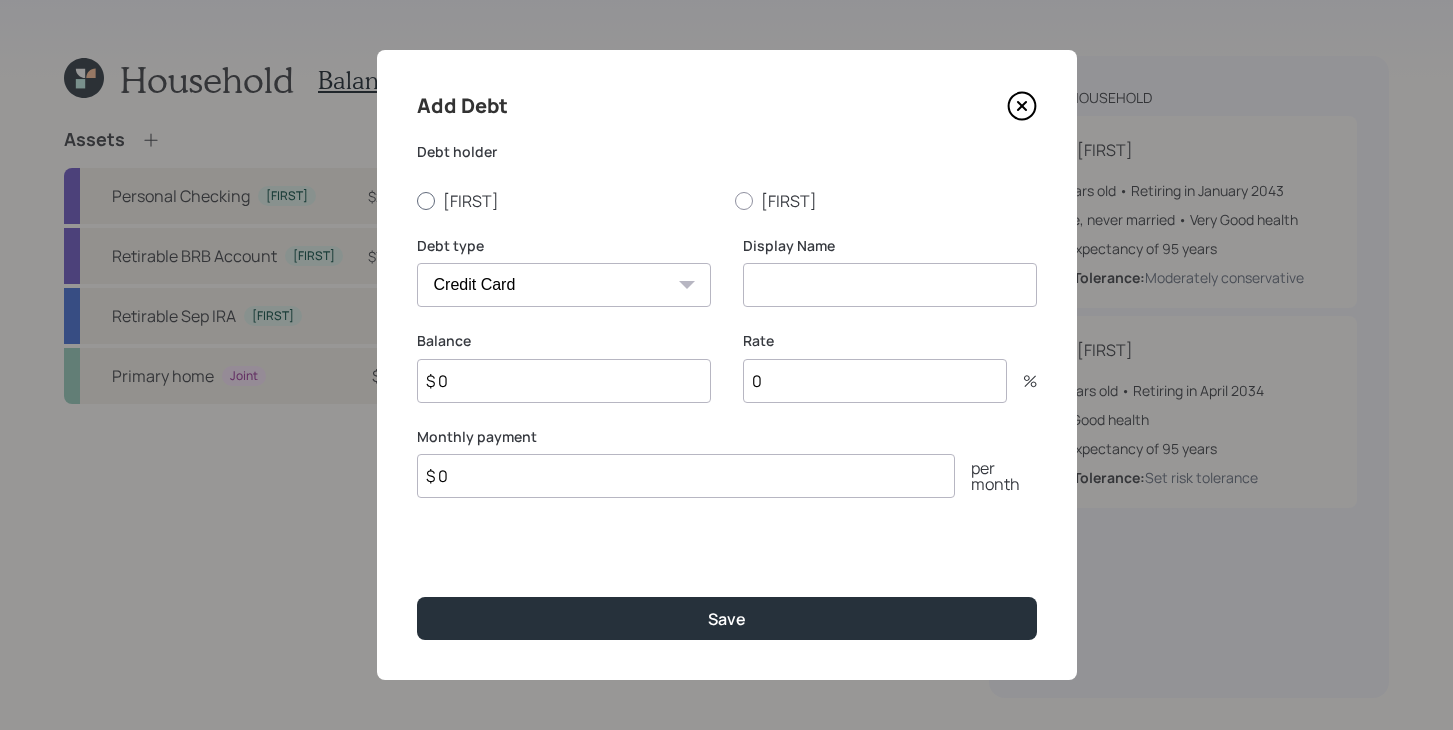 click on "[FIRST]" at bounding box center (568, 201) 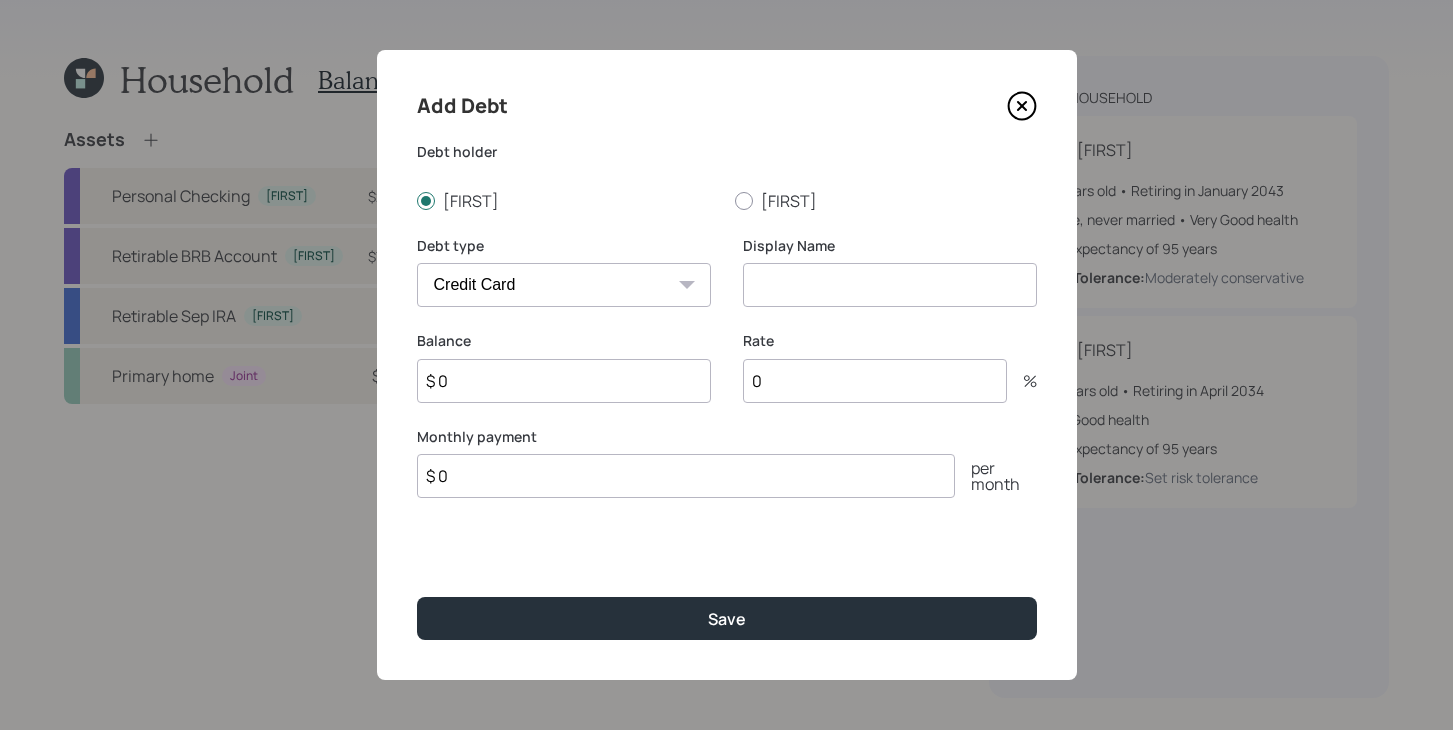 click on "Car Credit Card Medical Student Other" at bounding box center (564, 285) 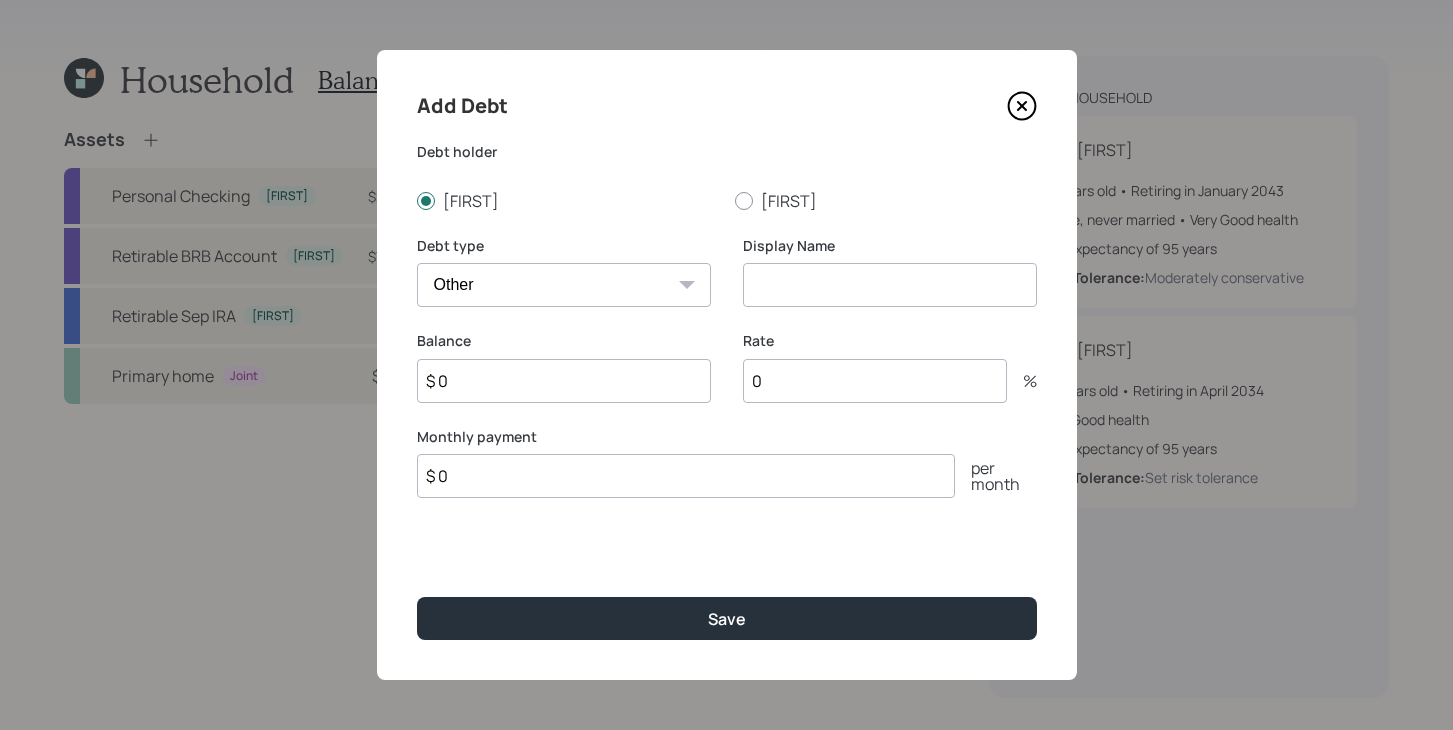click at bounding box center [890, 285] 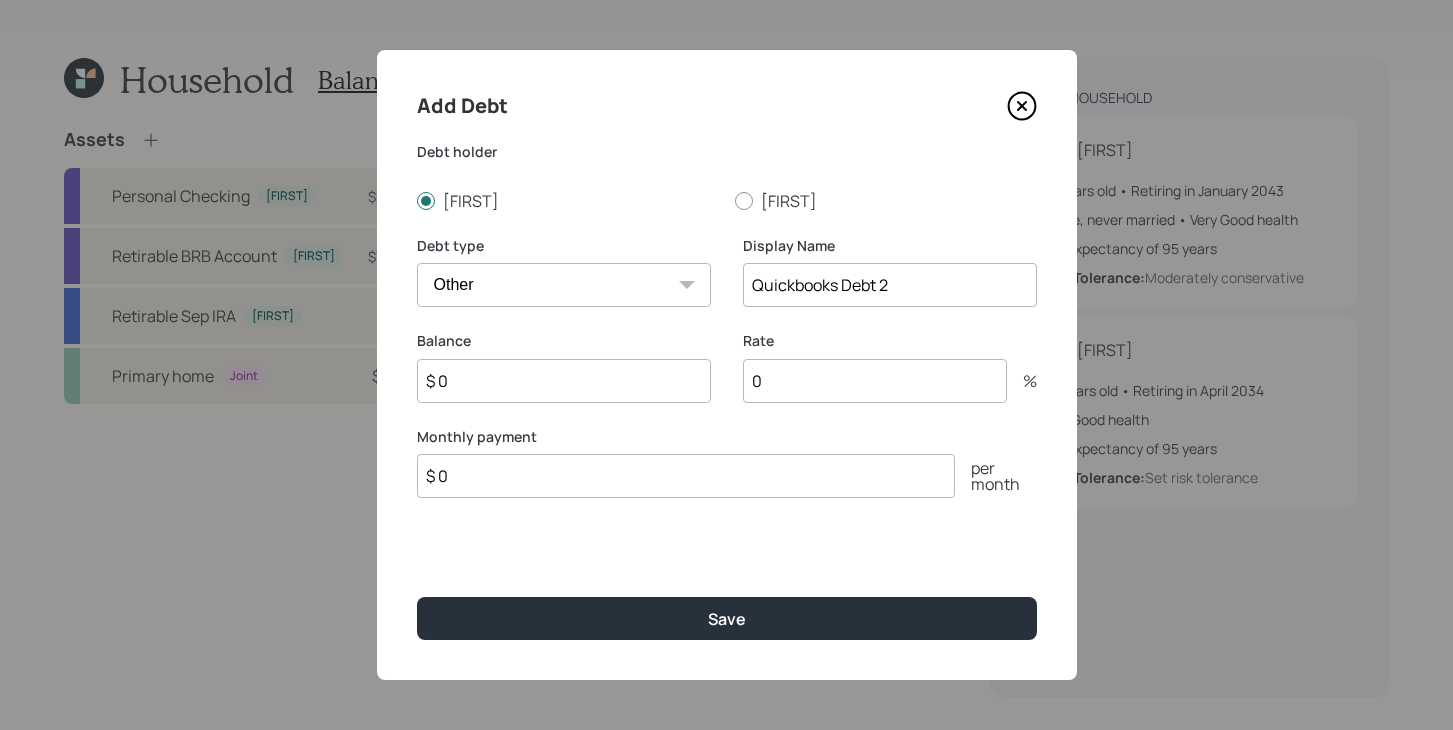 type on "Quickbooks Debt 2" 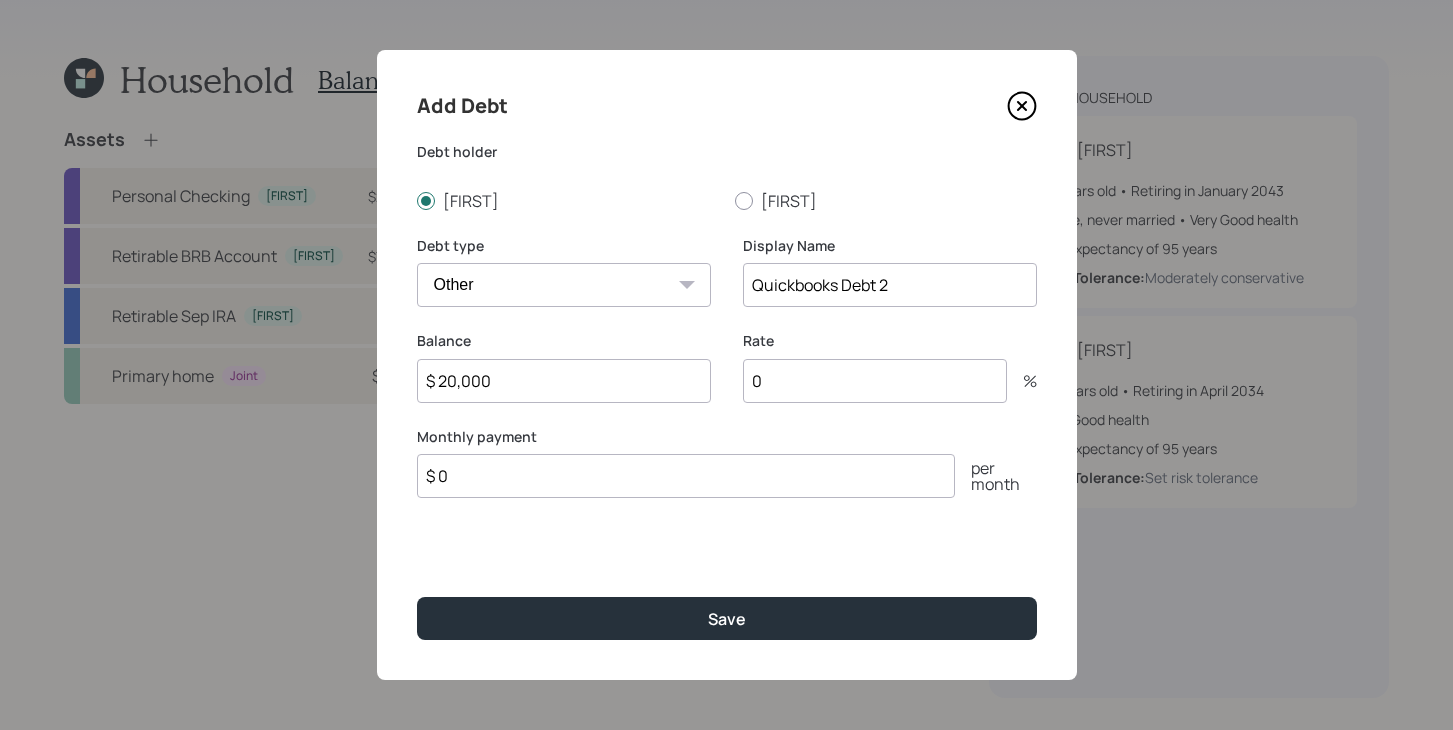 type on "$ 20,000" 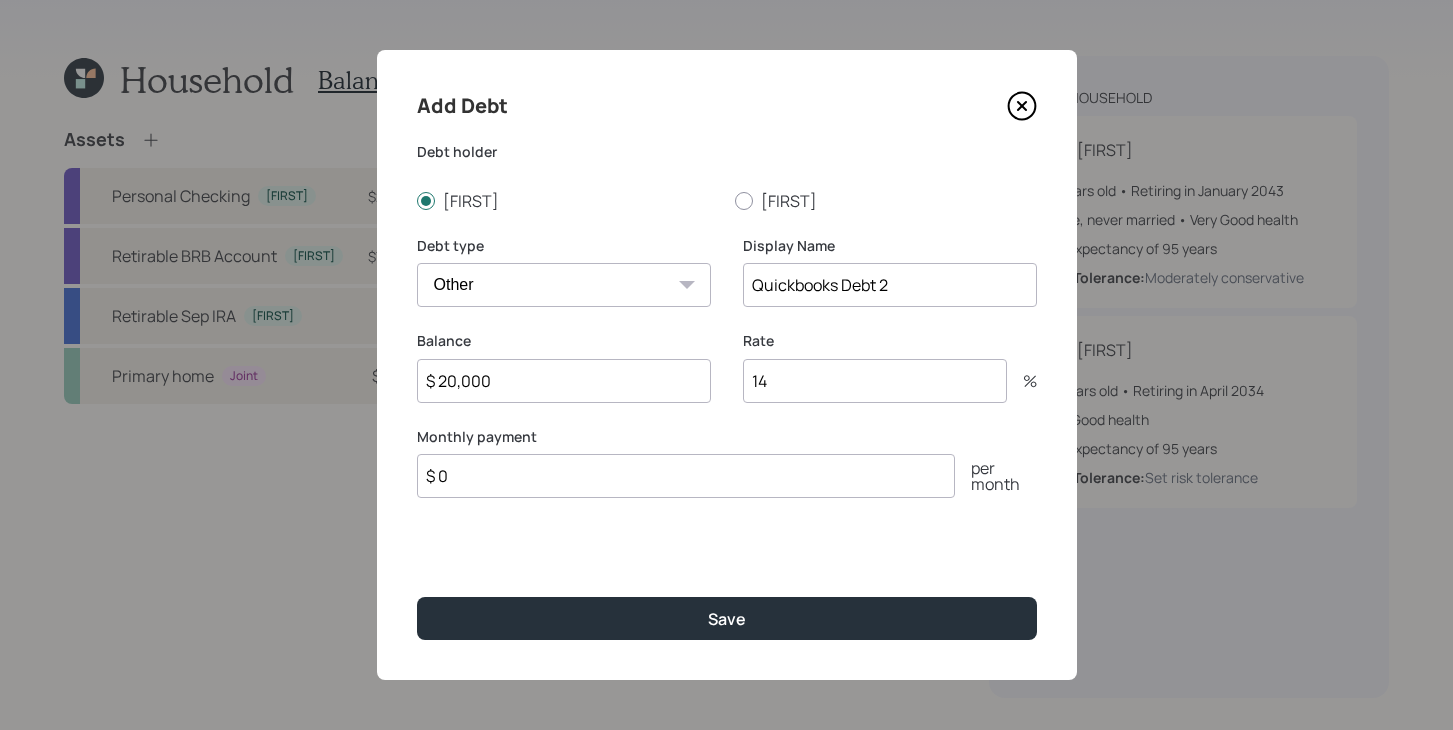 type on "14" 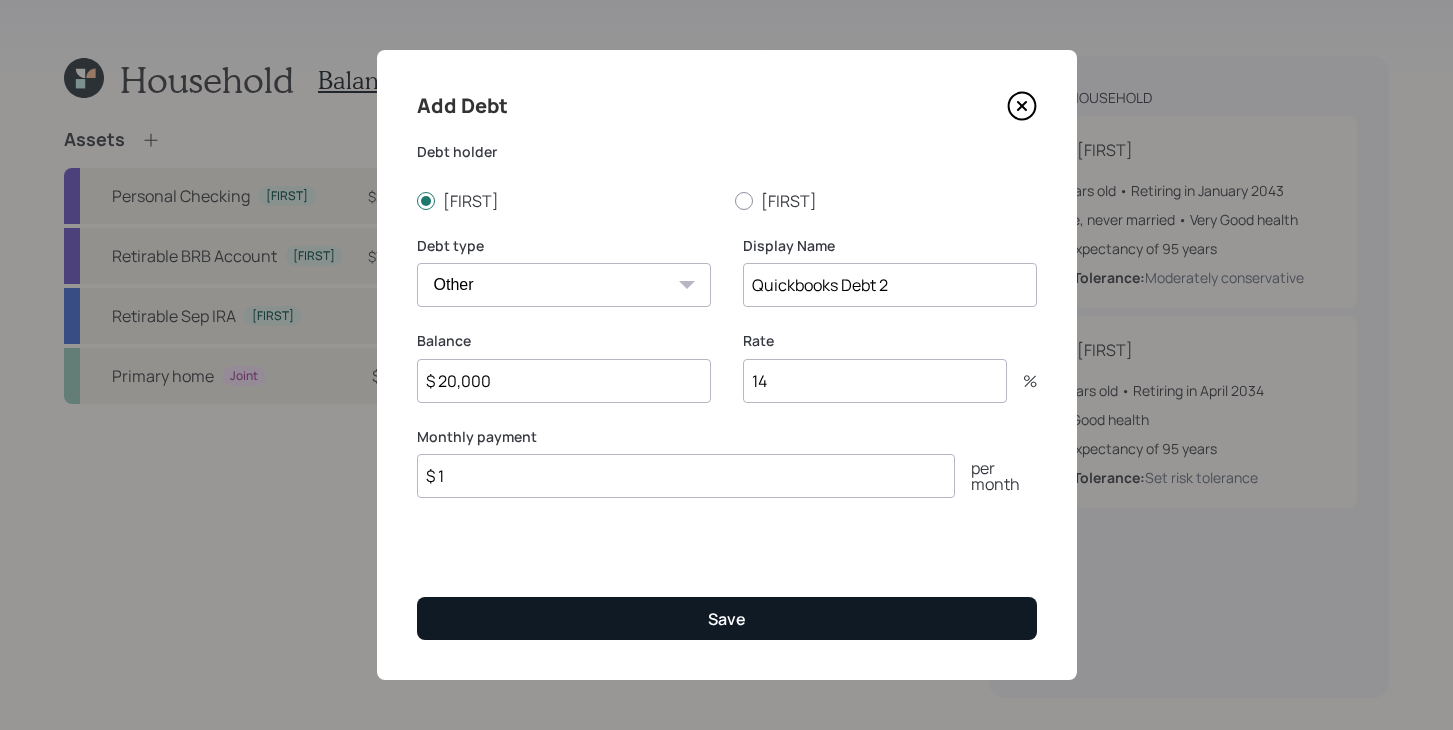 type on "$ 1" 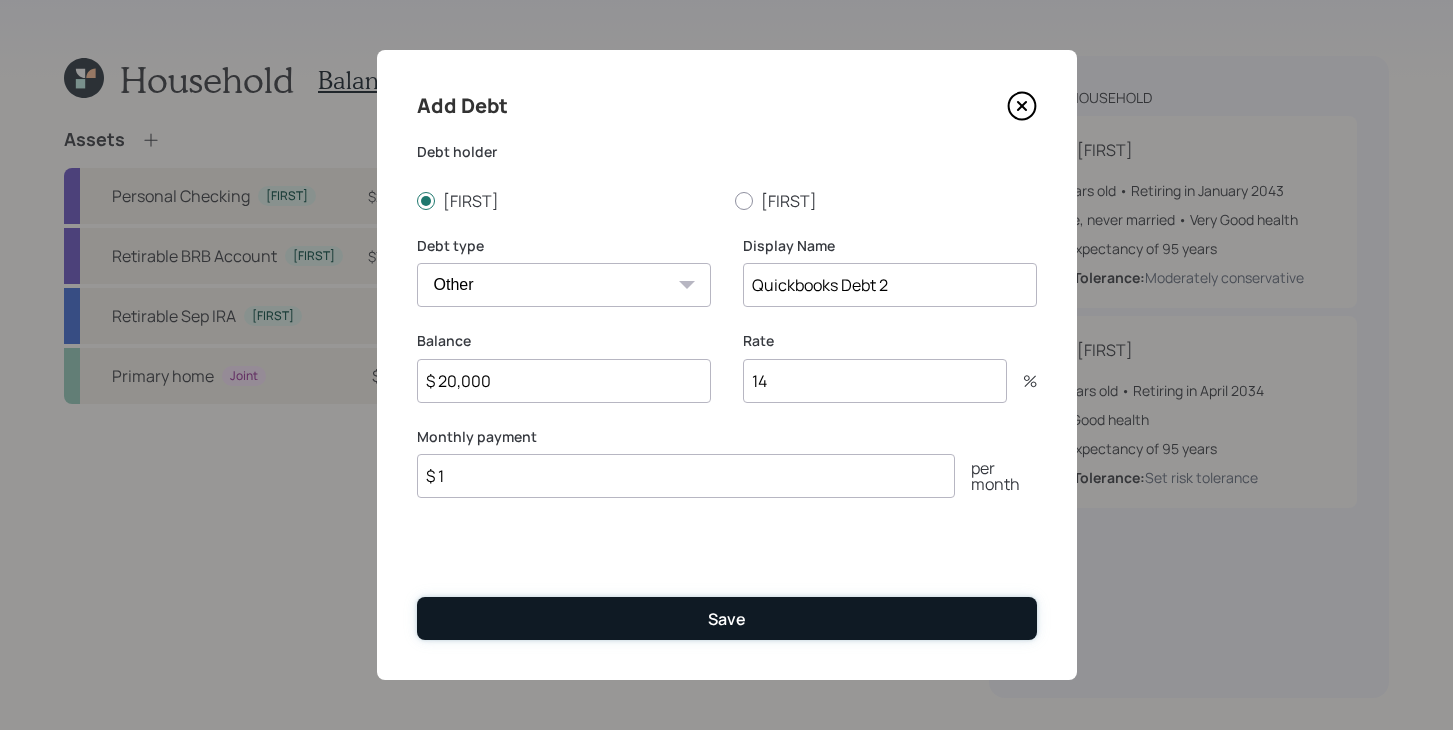 click on "Save" at bounding box center [727, 618] 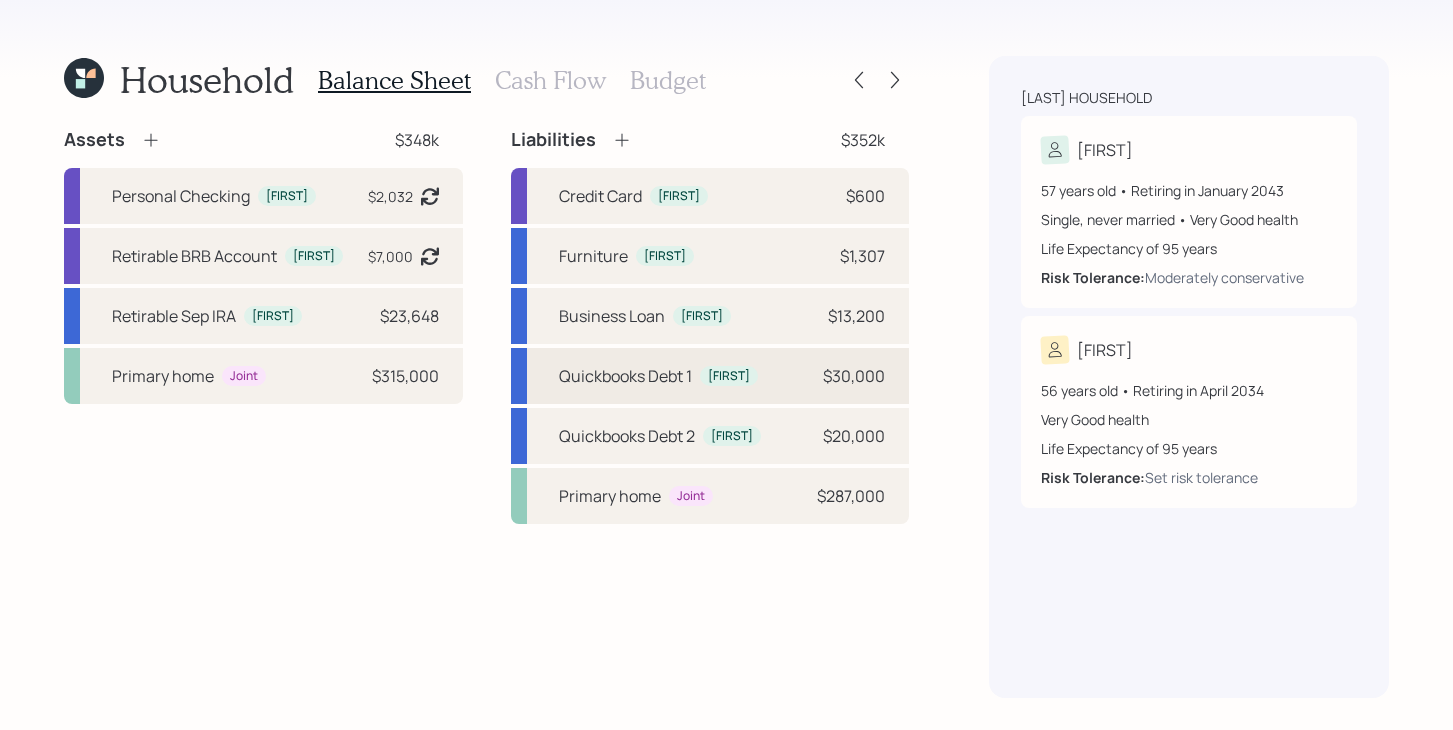 click on "Quickbooks Debt 1 [FIRST] $30,000" at bounding box center [710, 376] 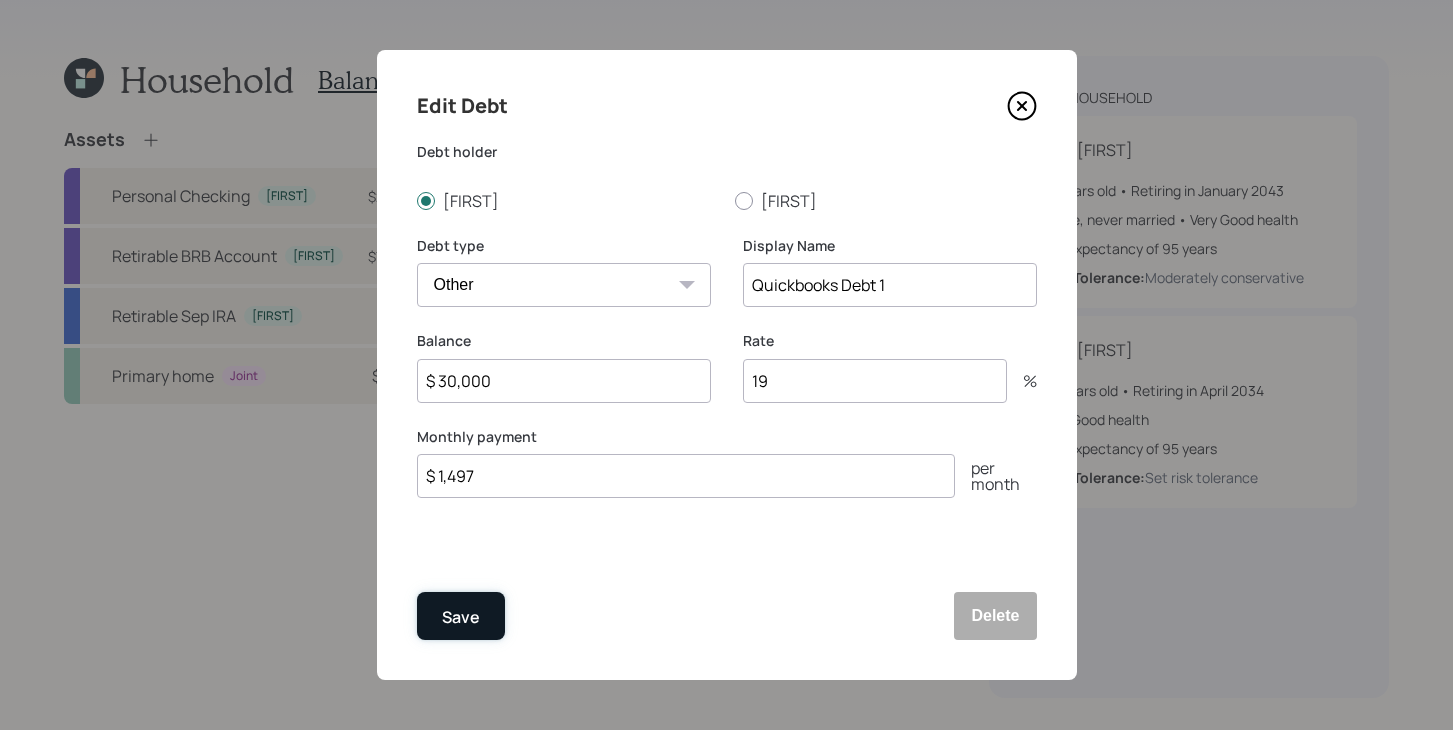 click on "Save" at bounding box center [461, 616] 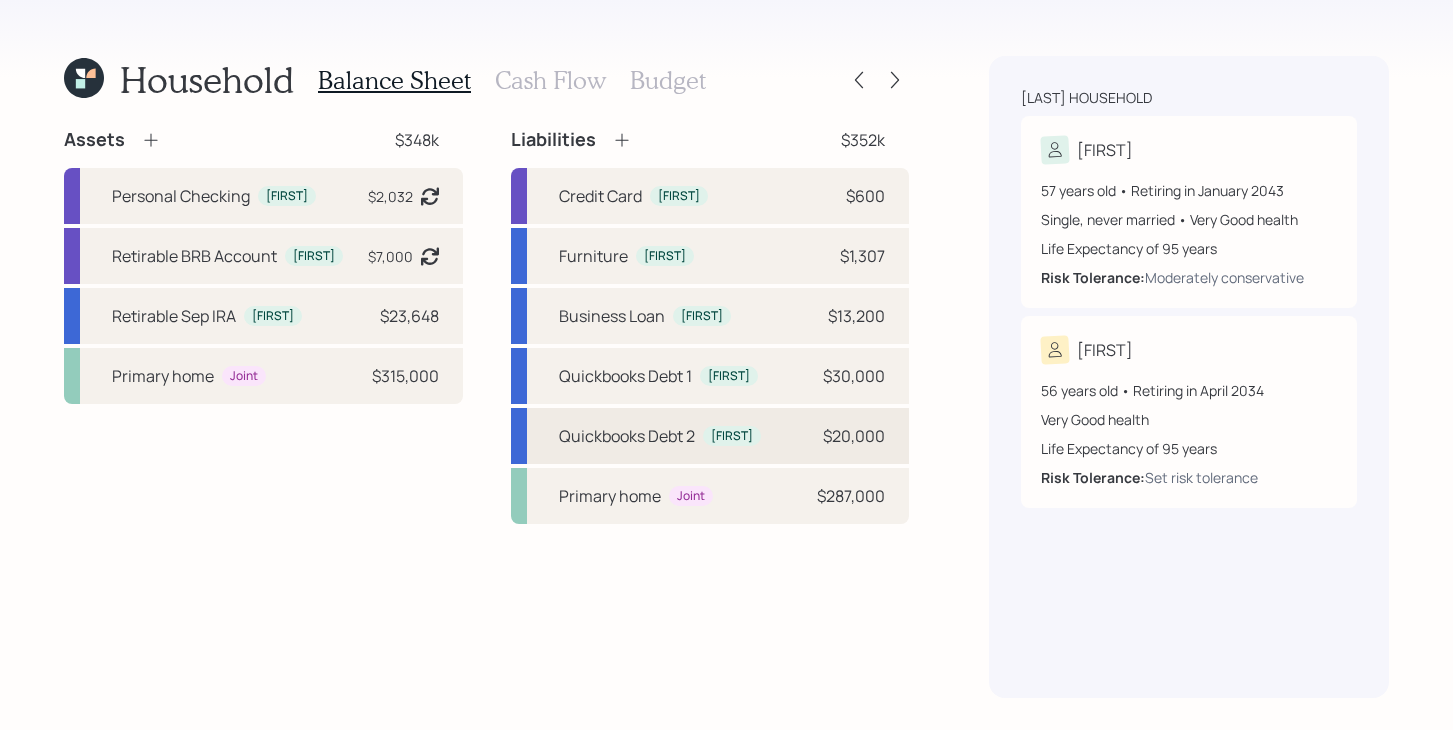 click on "Quickbooks Debt 2 [FIRST] $20,000" at bounding box center [710, 436] 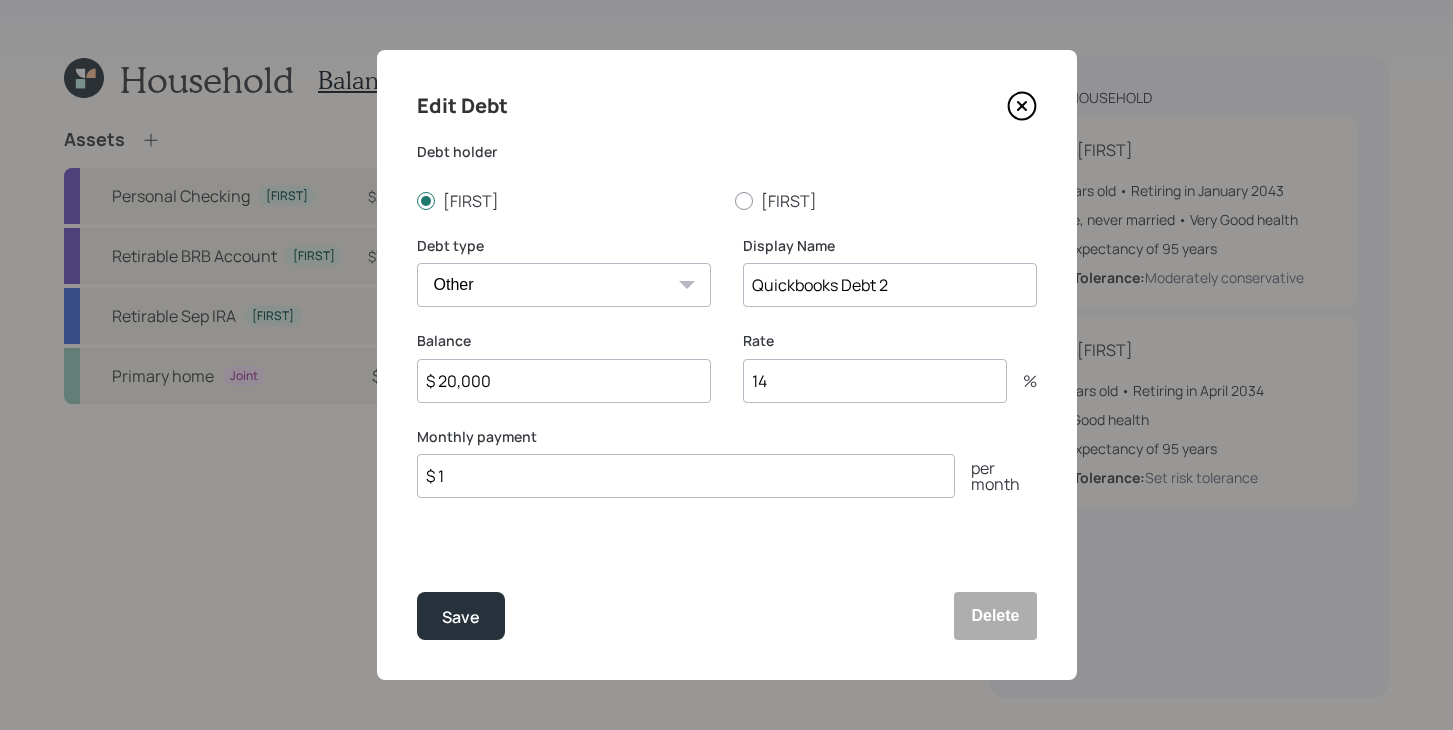 click on "$ 1" at bounding box center [686, 476] 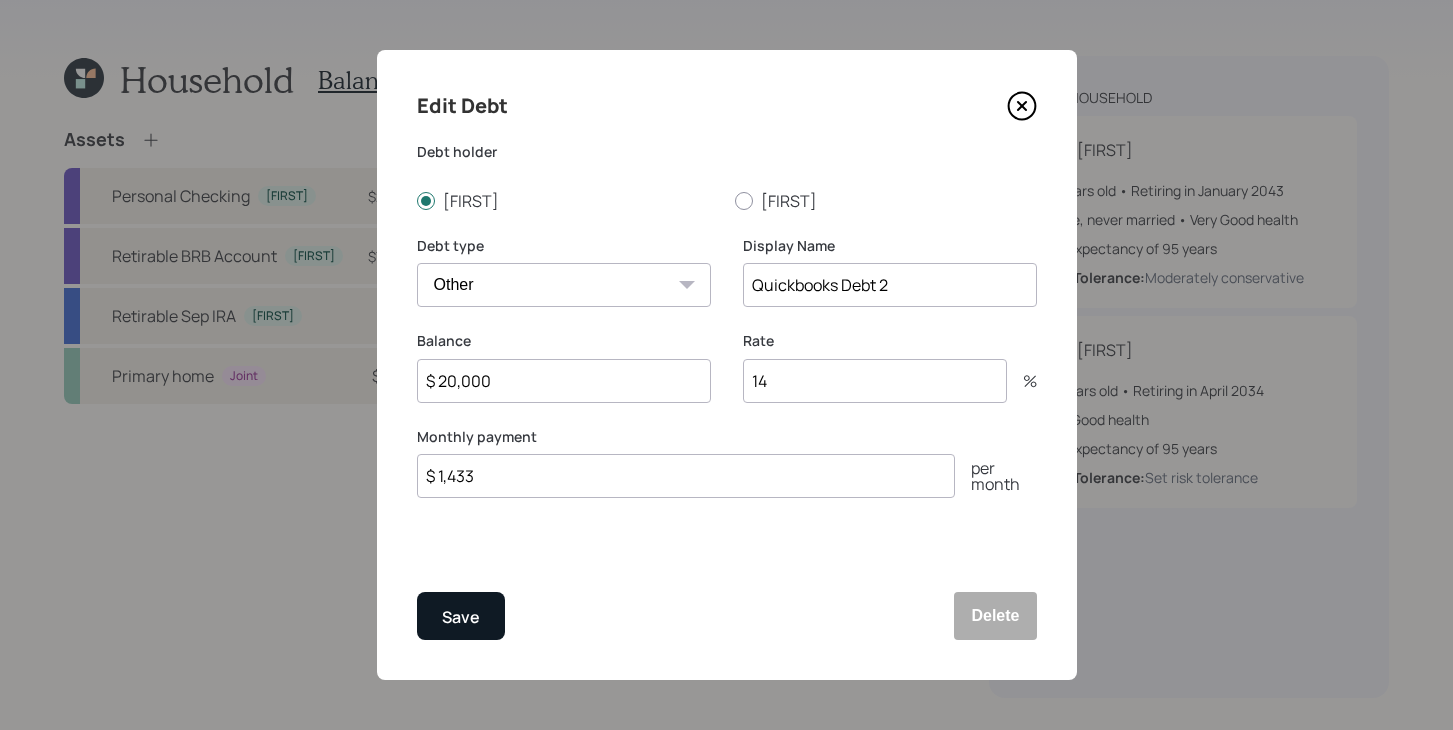 type on "$ 1,433" 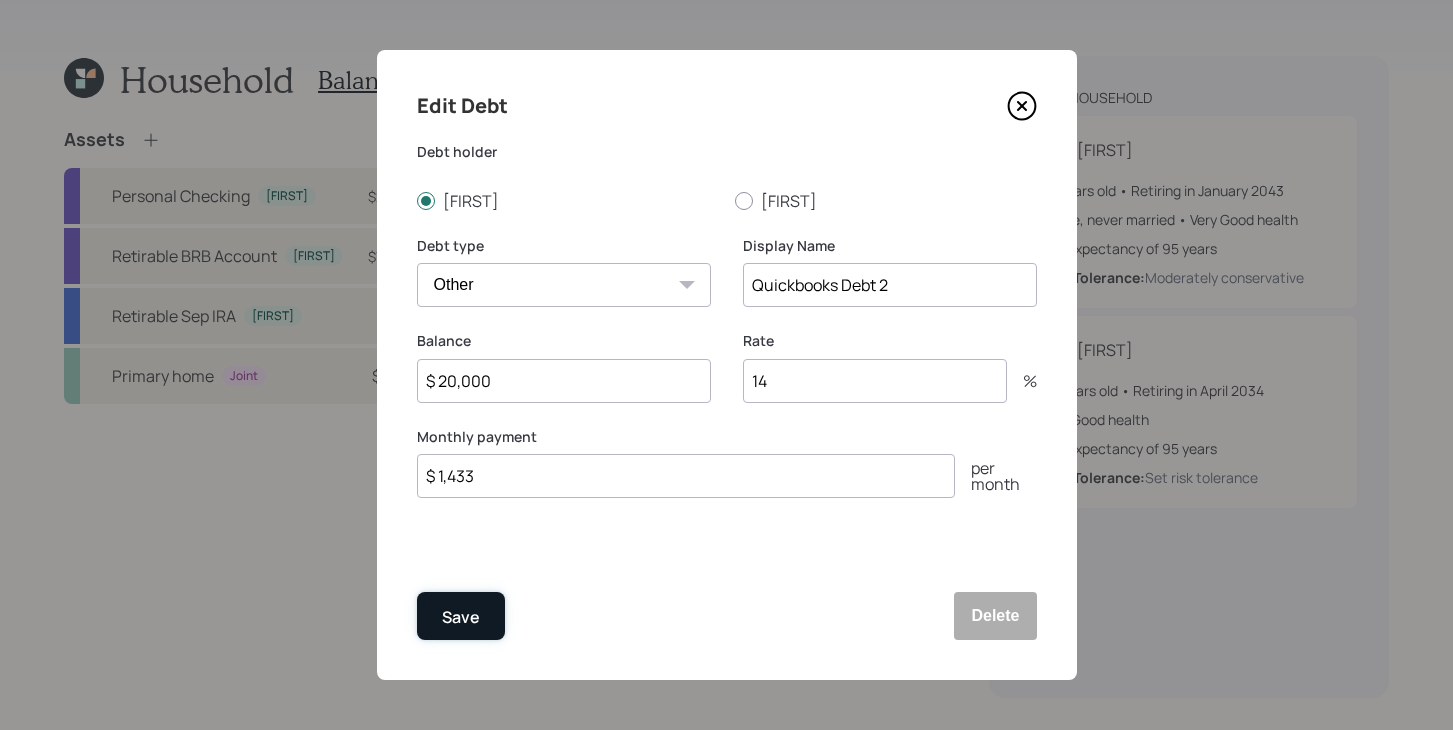 click on "Save" at bounding box center (461, 617) 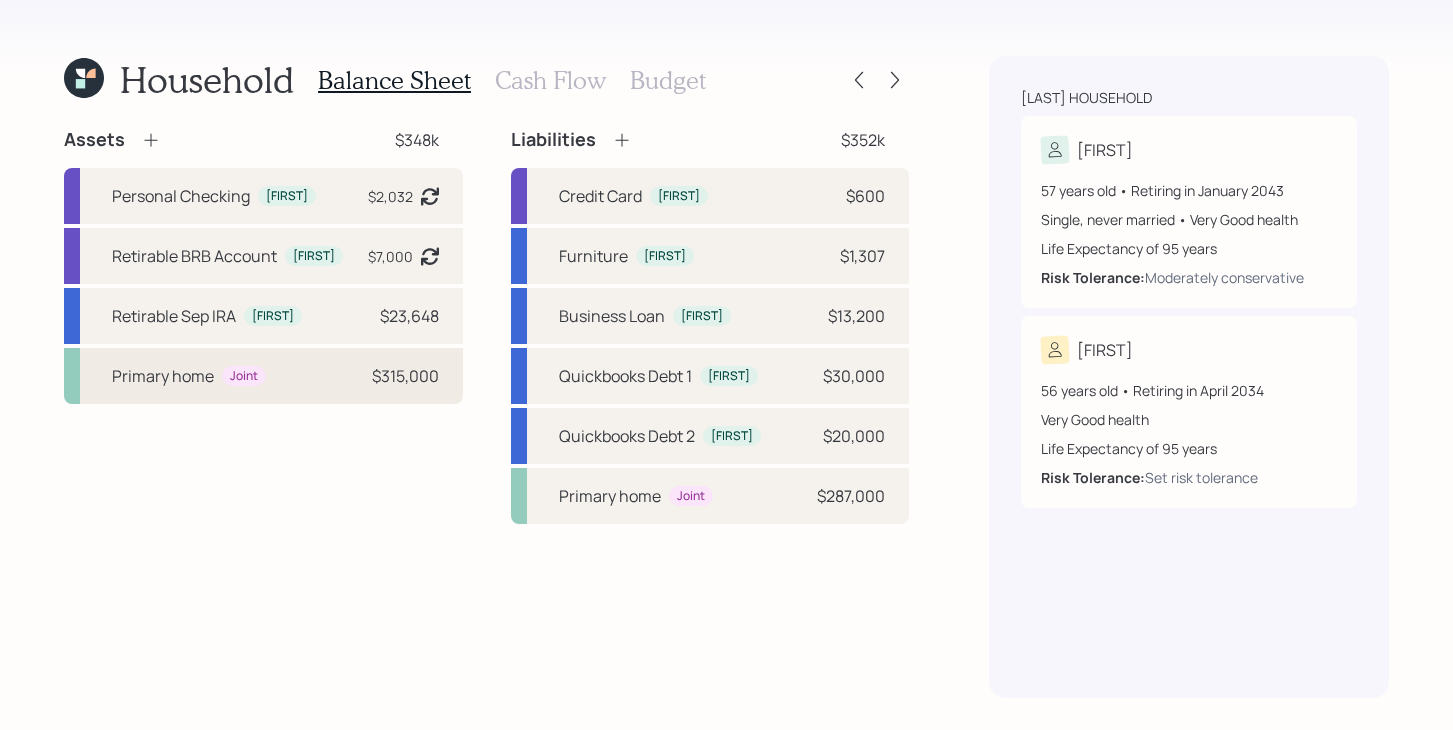 click on "$315,000" at bounding box center (405, 376) 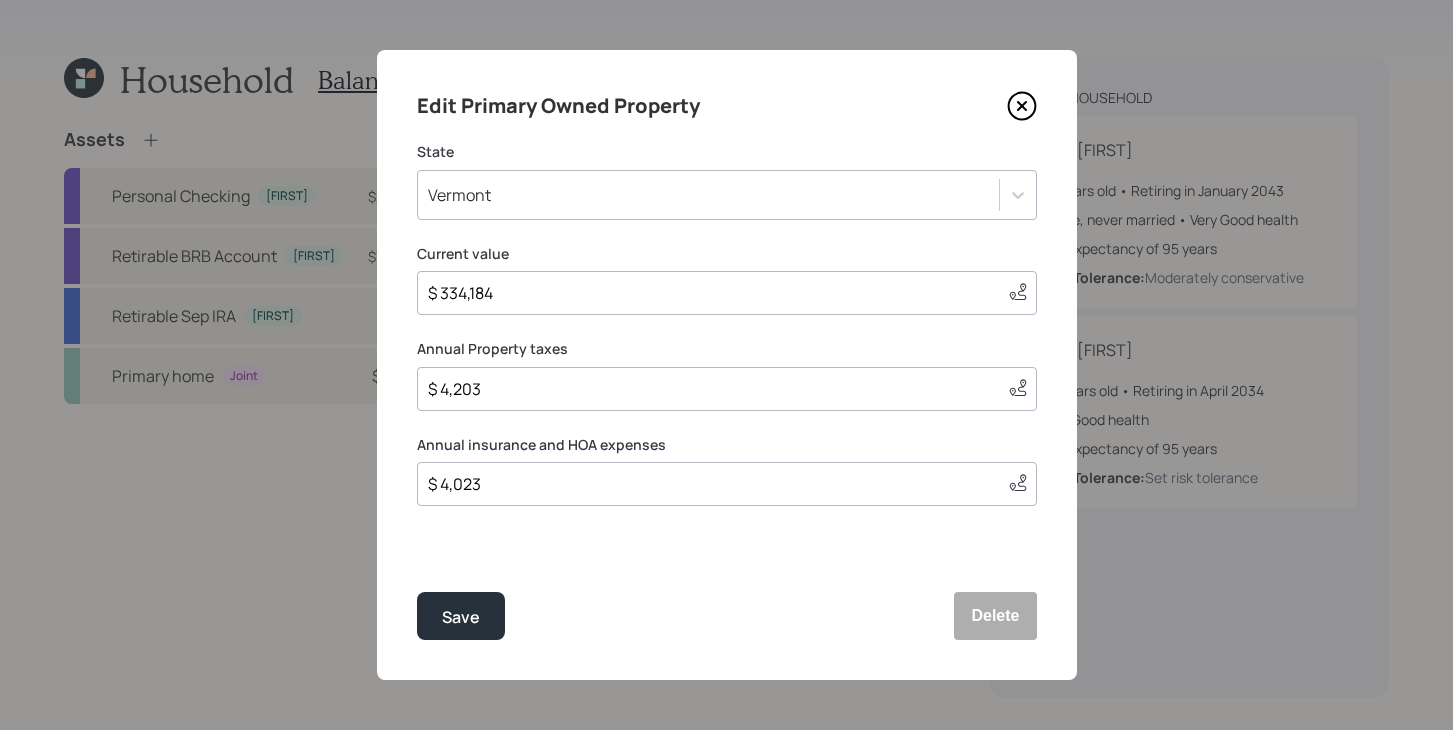click 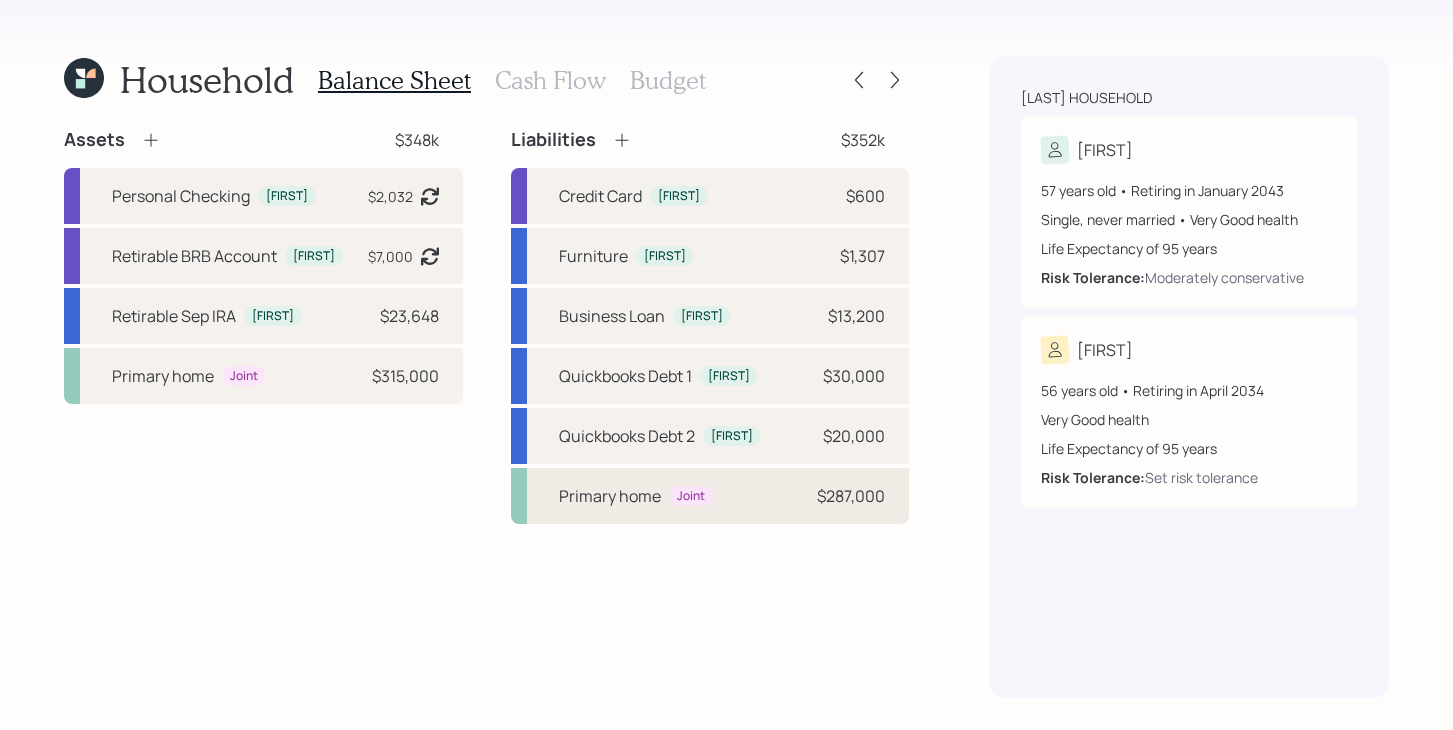 click on "Primary home Joint $287,000" at bounding box center (710, 496) 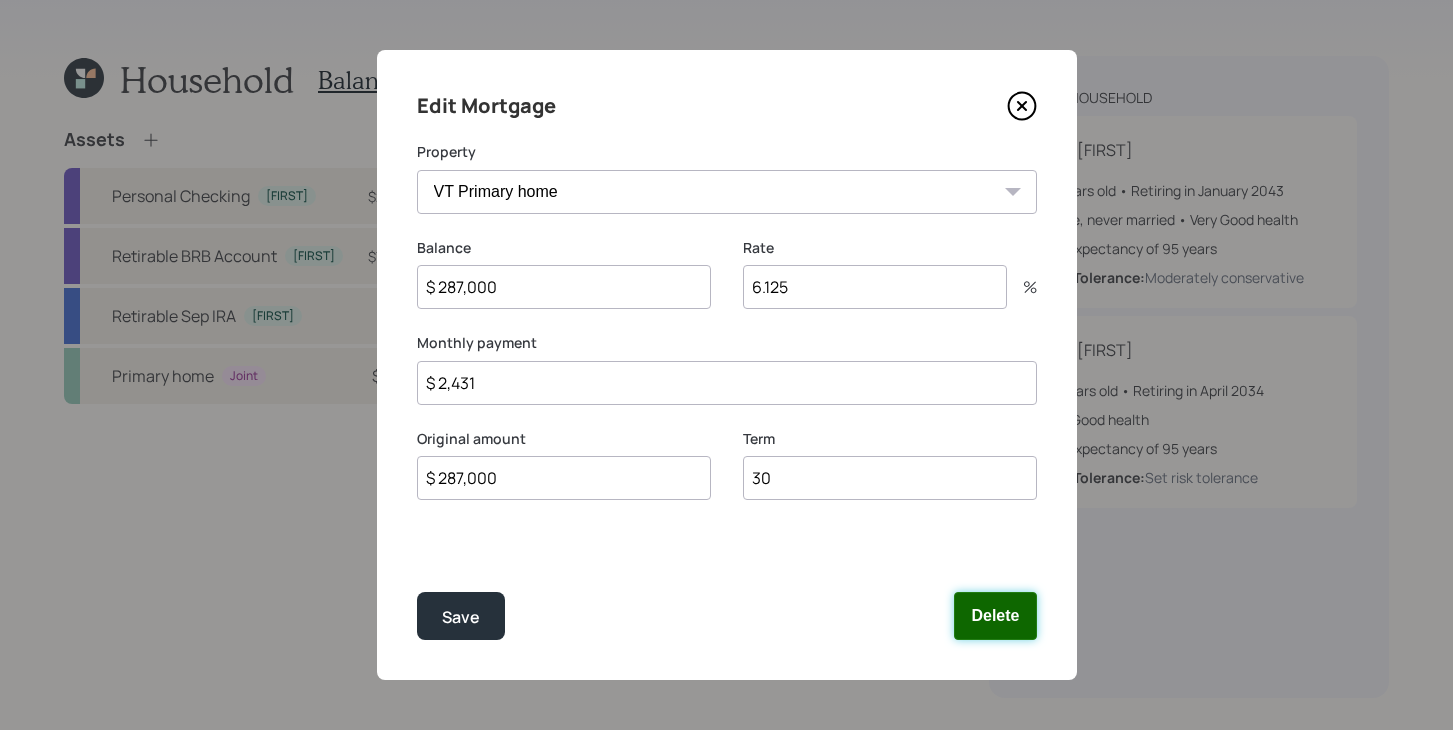 click on "Delete" at bounding box center [995, 616] 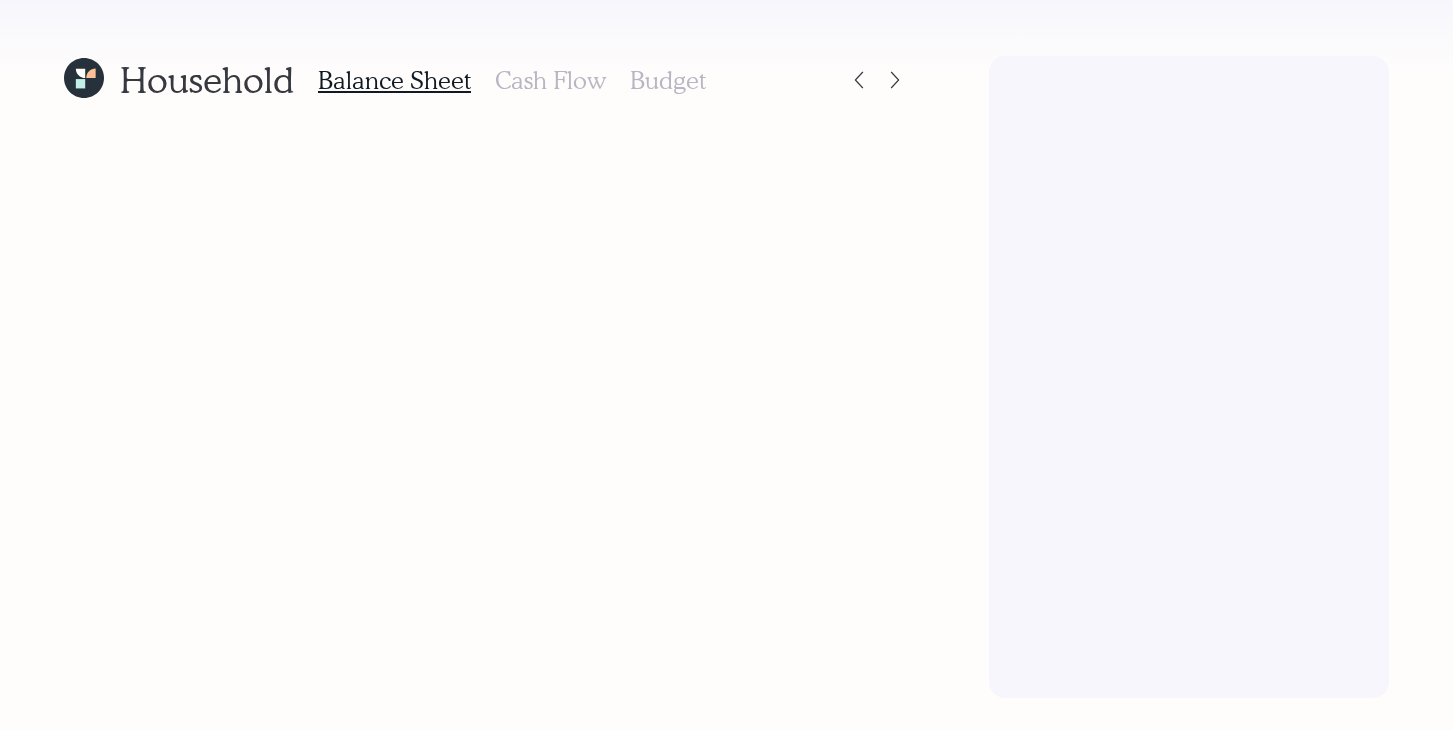 scroll, scrollTop: 0, scrollLeft: 0, axis: both 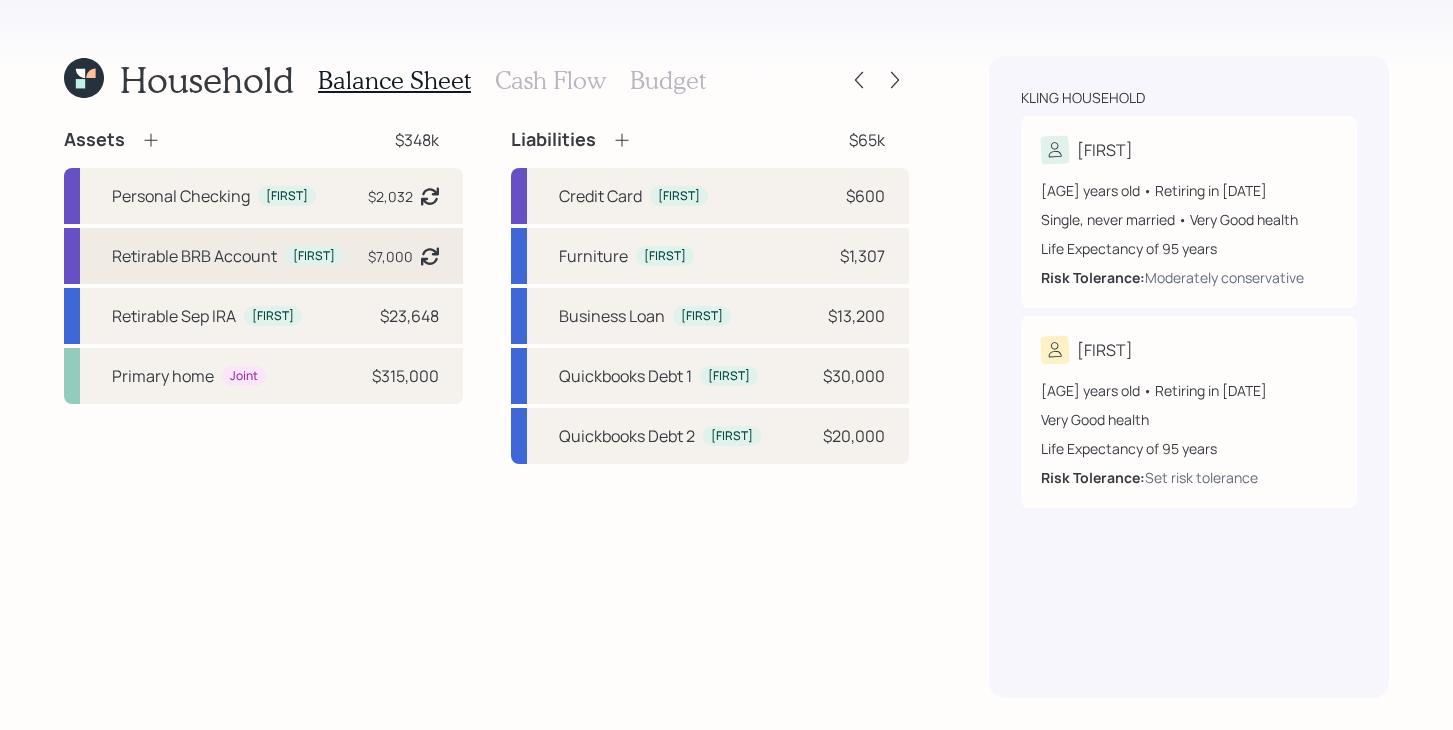 click on "Retirable BRB Account Rachel $7,000 Asset balance last updated on 03-12-2024." at bounding box center (263, 256) 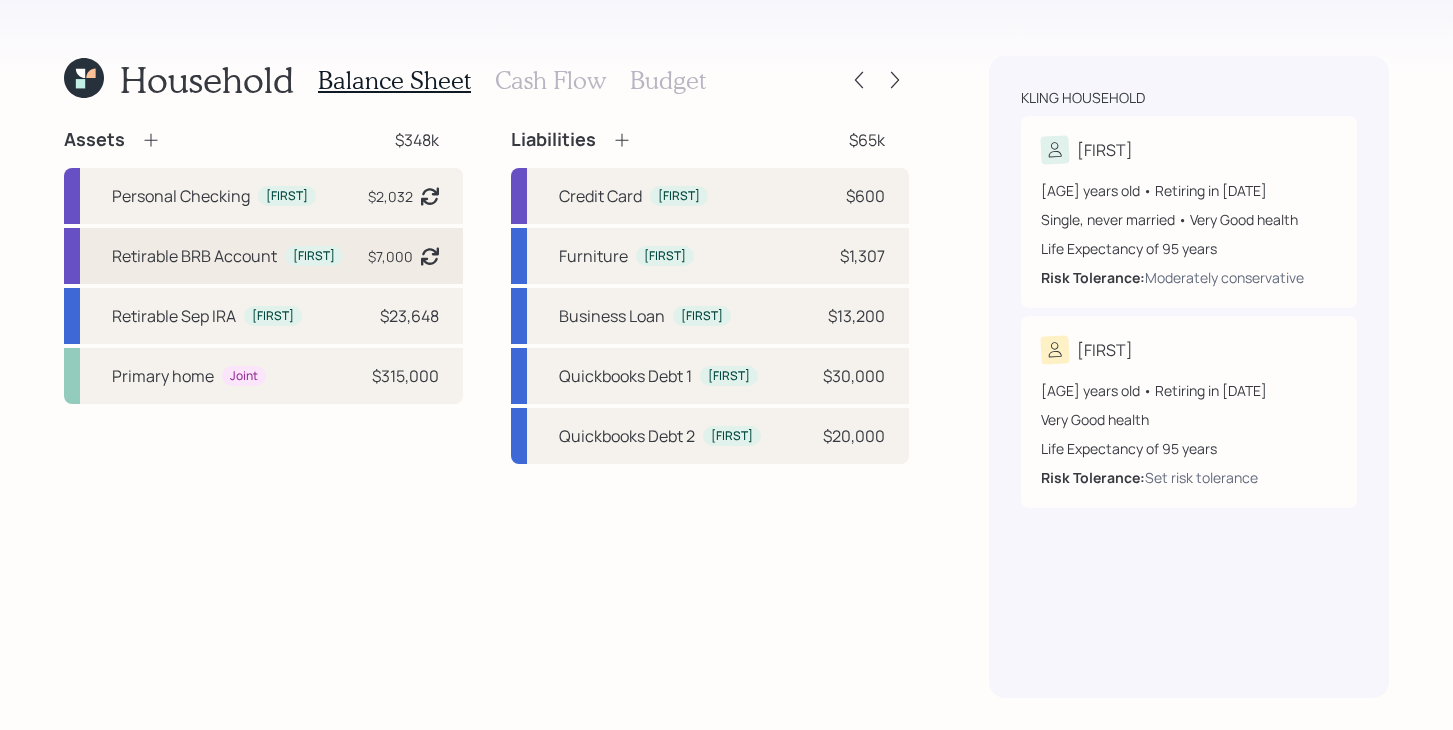 select on "emergency_fund" 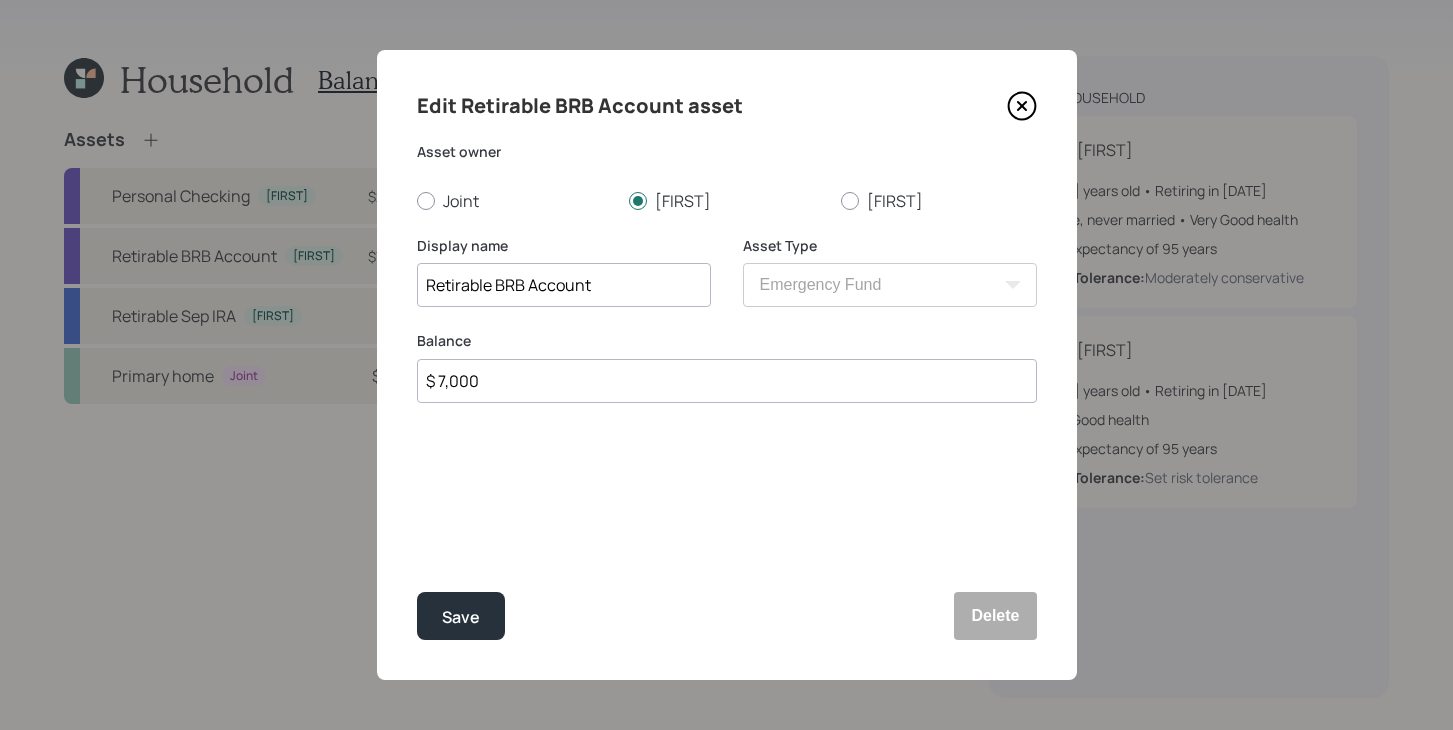 click on "$ 7,000" at bounding box center [727, 381] 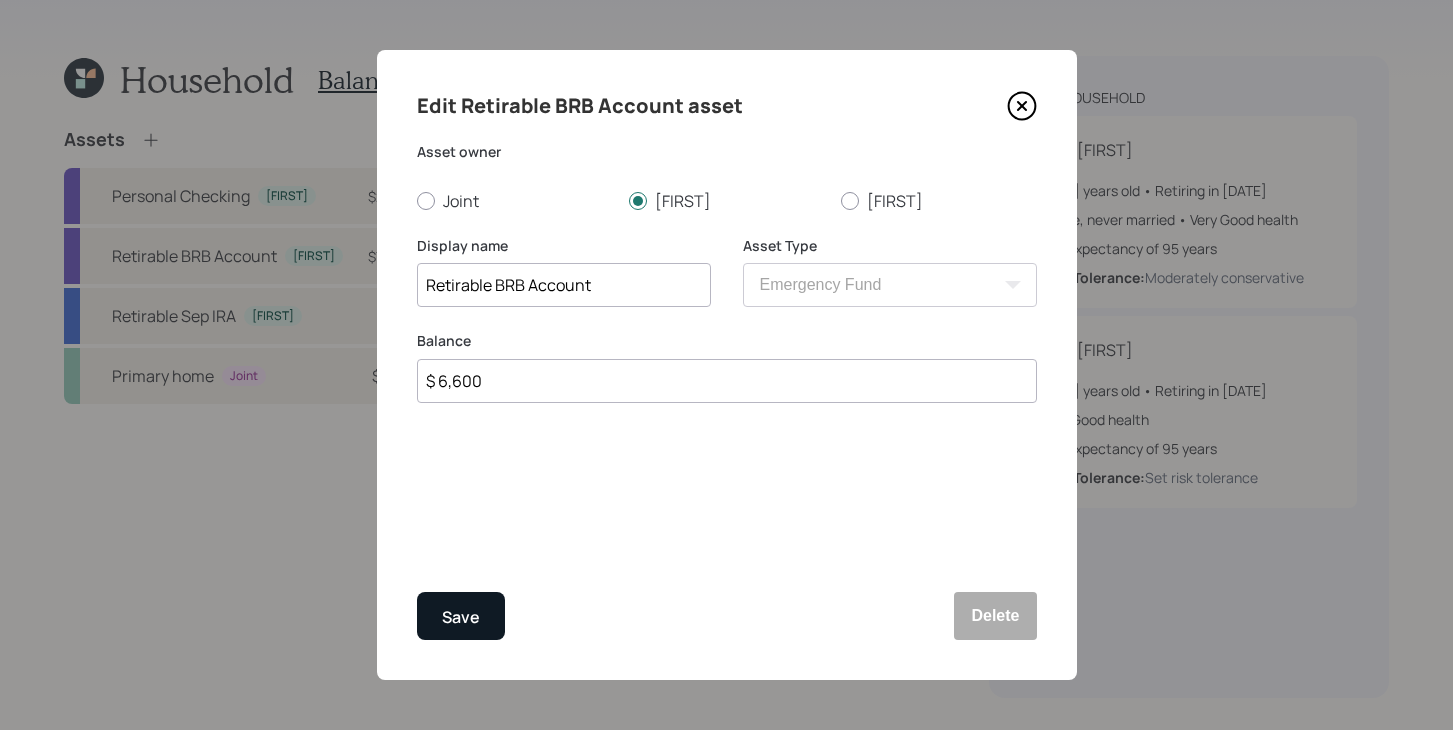 type on "$ 6,600" 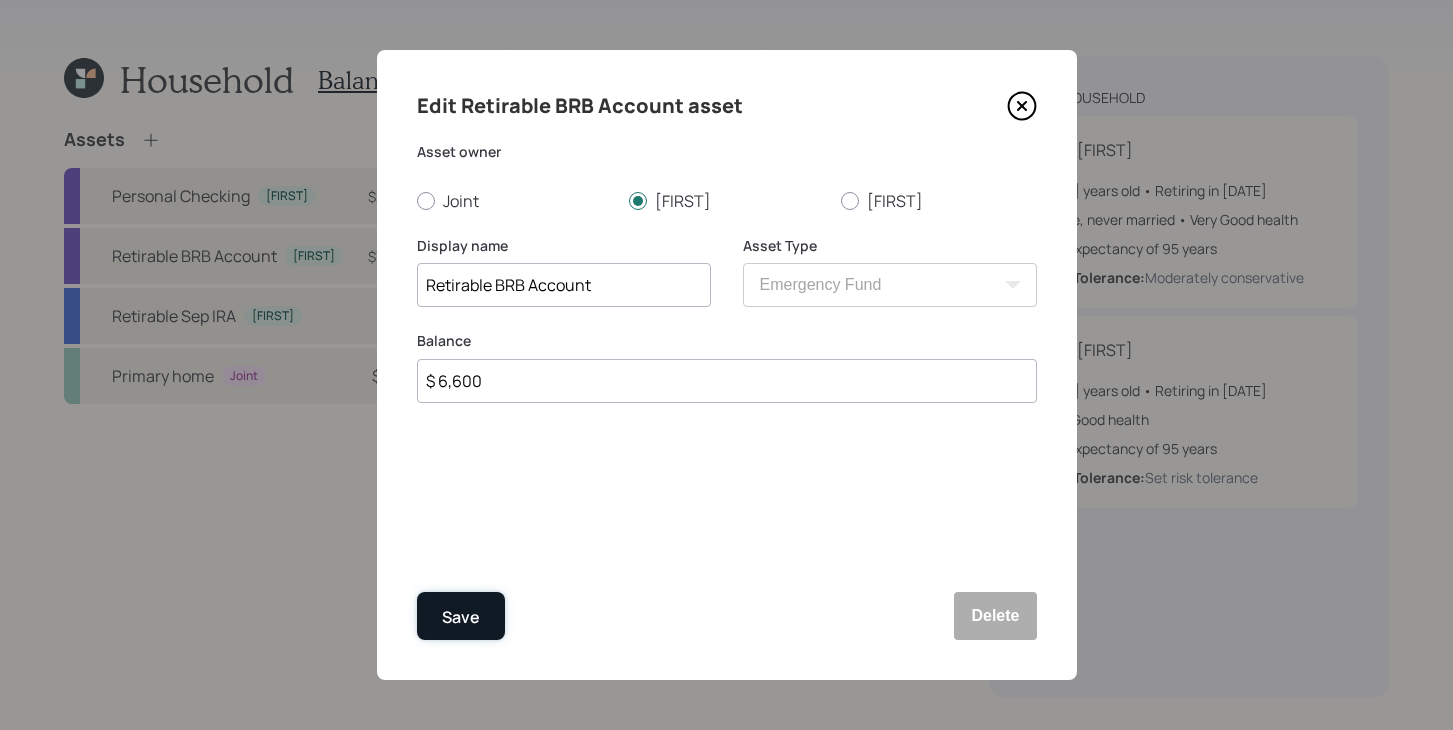 click on "Save" at bounding box center (461, 616) 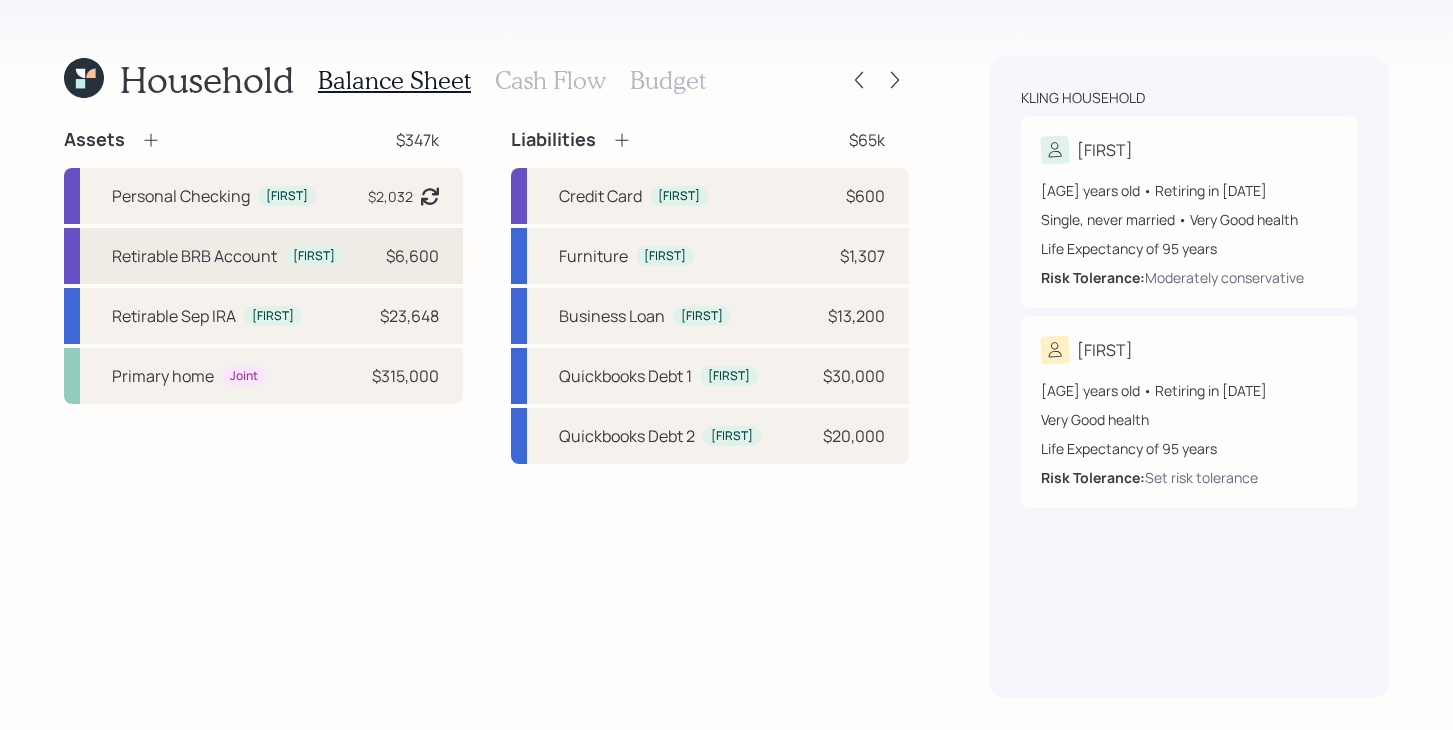 click on "Retirable BRB Account" at bounding box center [194, 256] 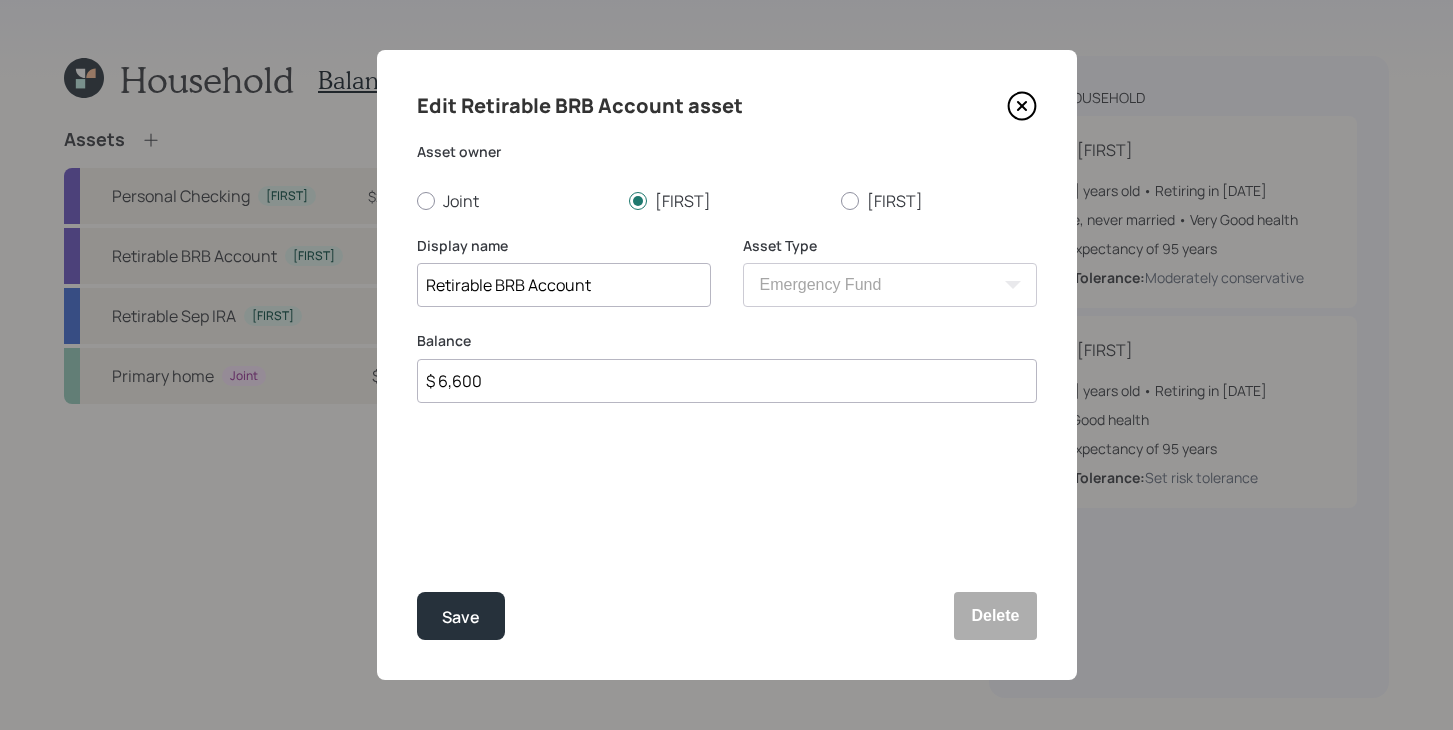 drag, startPoint x: 522, startPoint y: 285, endPoint x: 498, endPoint y: 286, distance: 24.020824 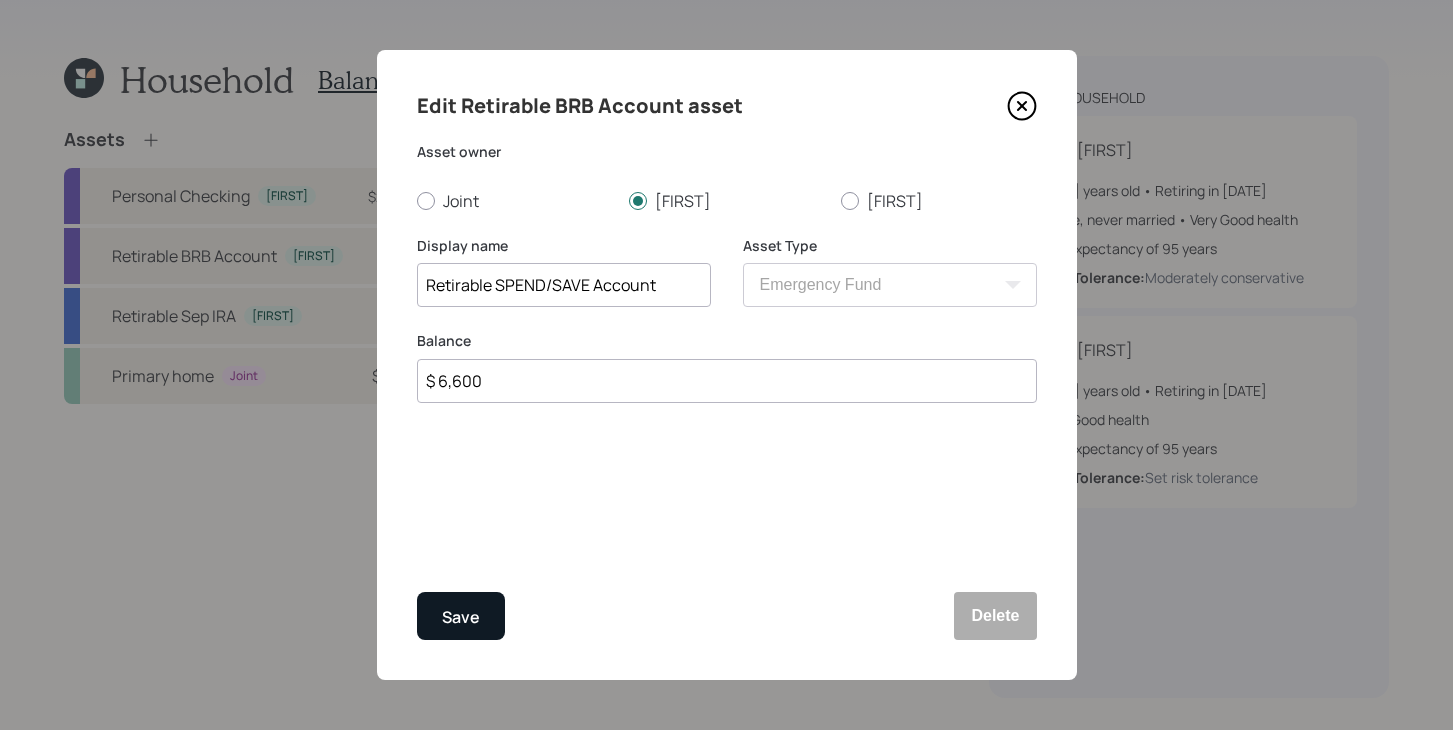 type on "Retirable SPEND/SAVE Account" 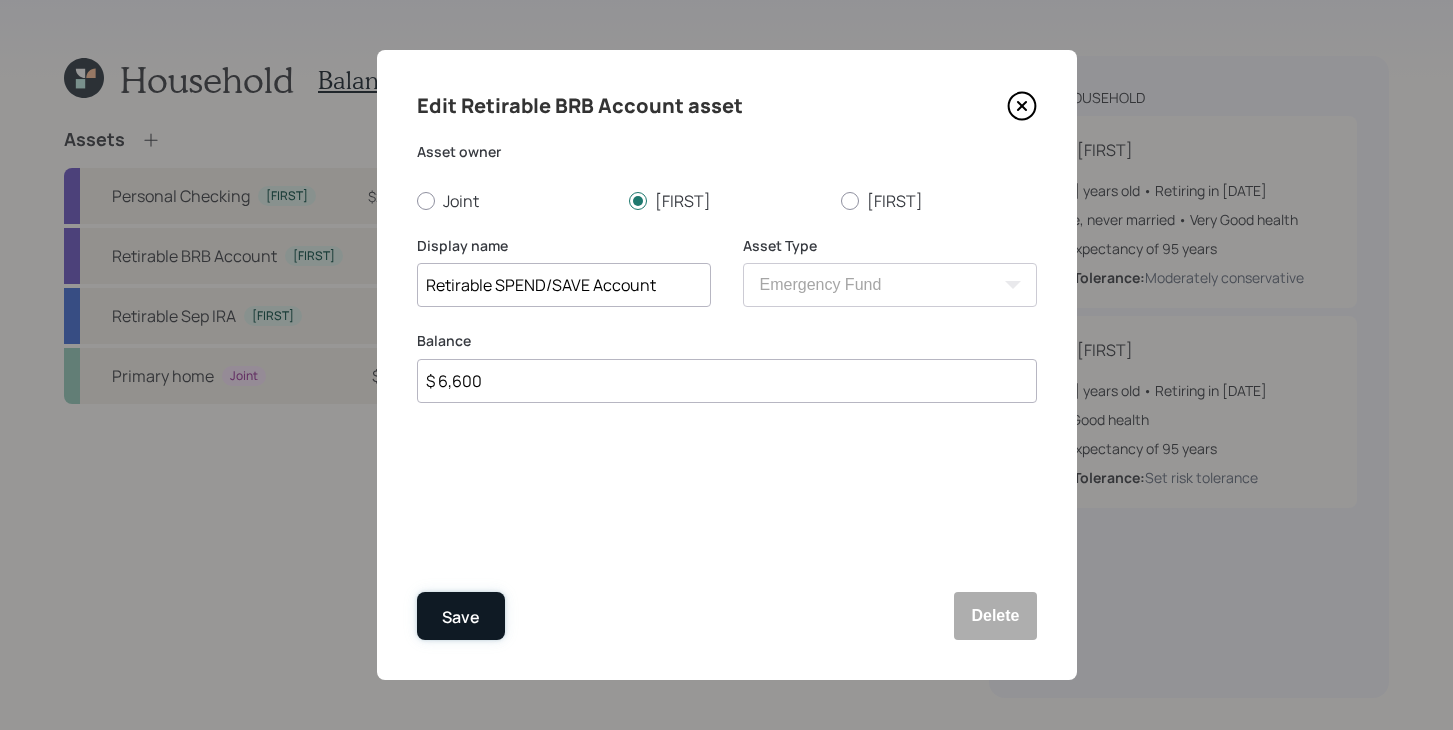 click on "Save" at bounding box center (461, 616) 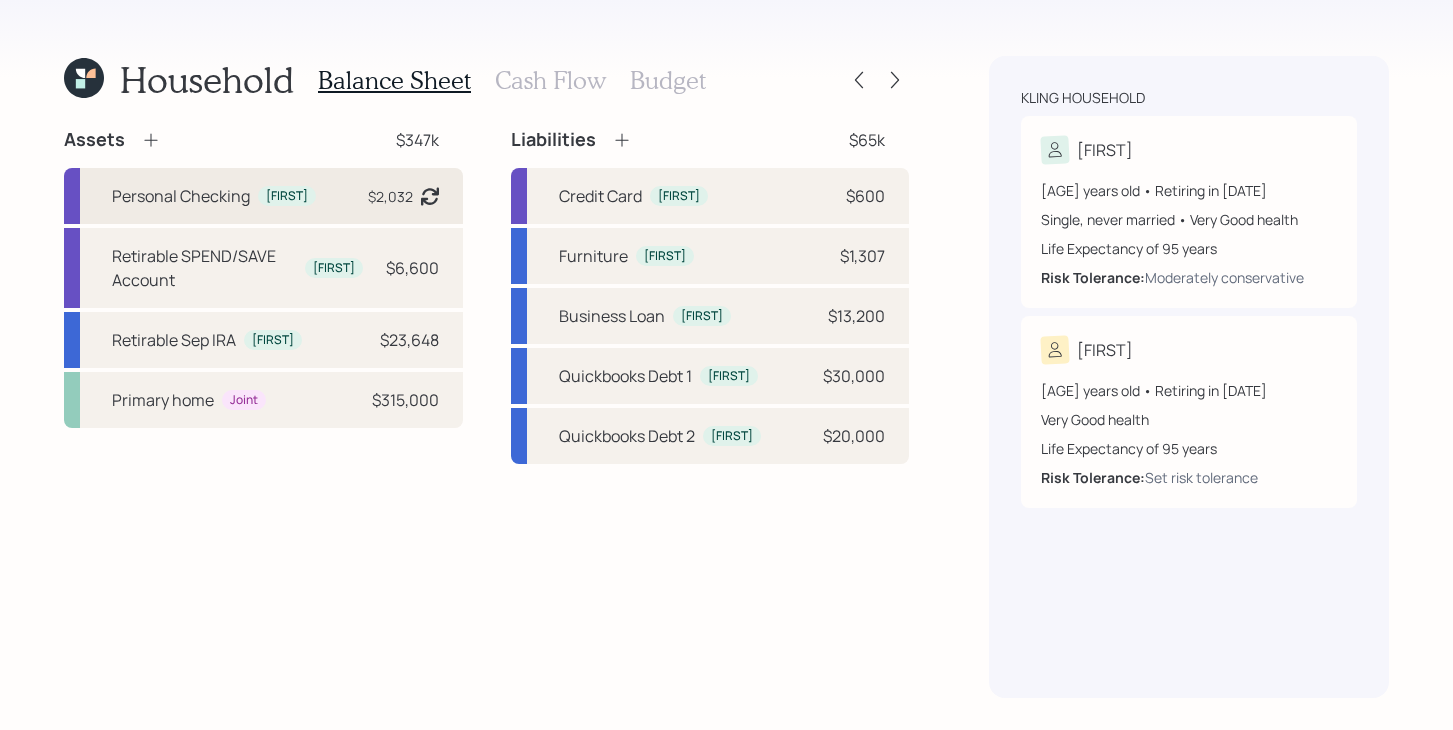 click on "Personal Checking" at bounding box center (181, 196) 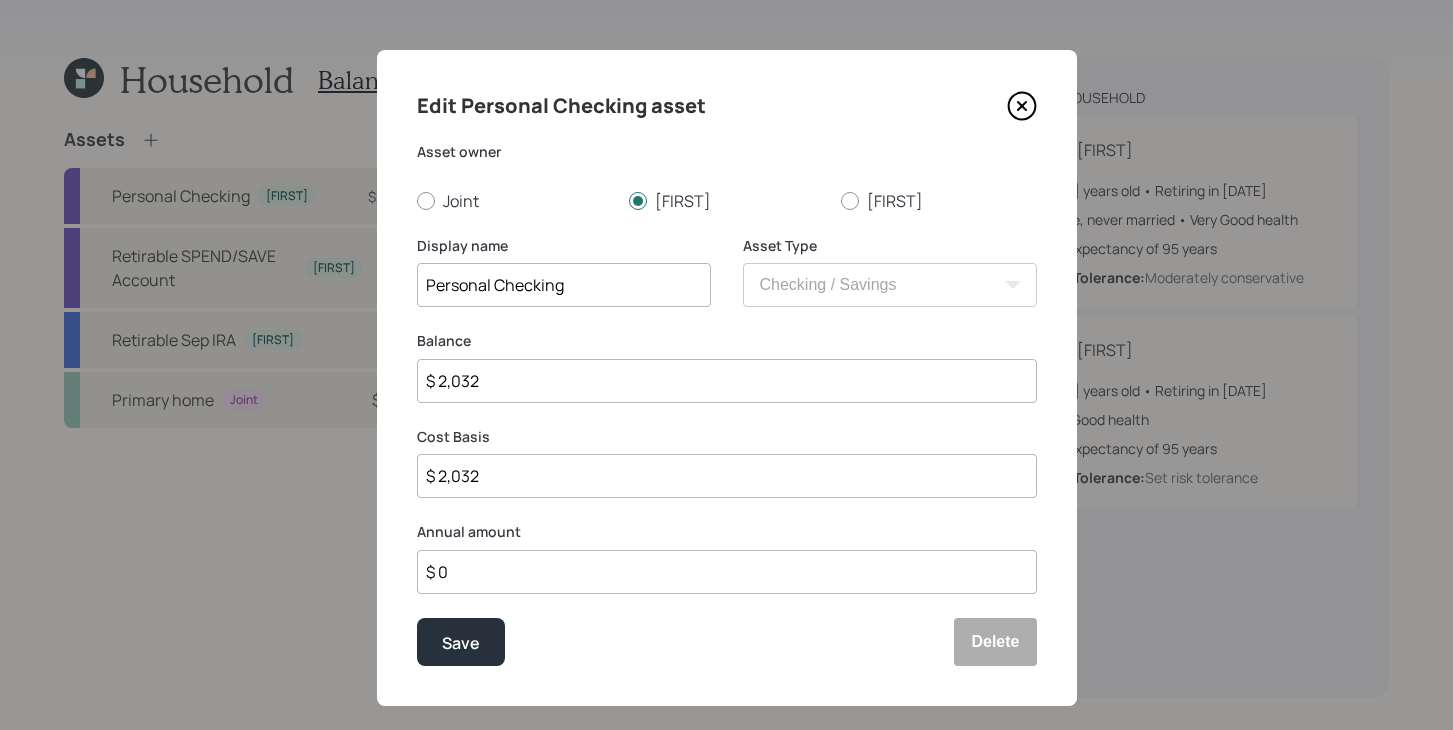 click on "$ 2,032" at bounding box center [727, 381] 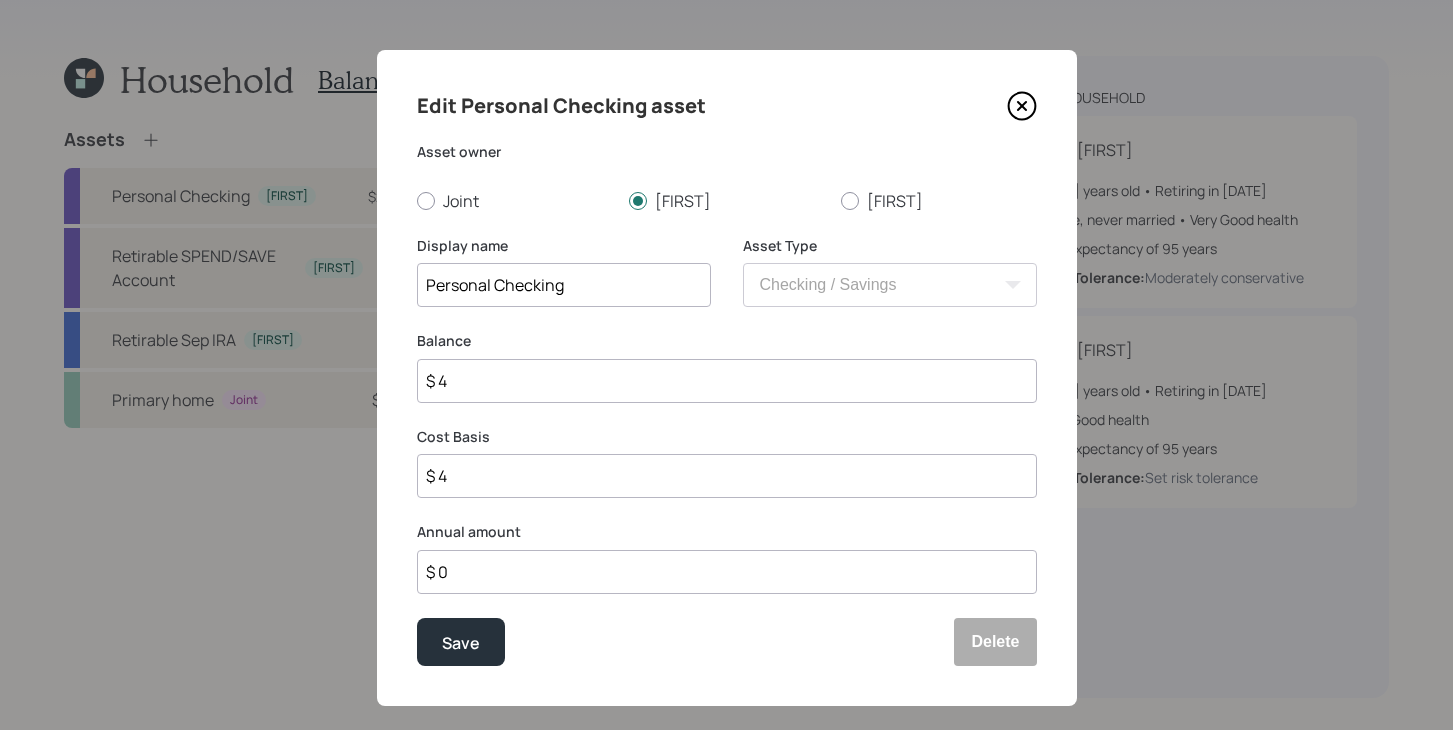 type on "$ 40" 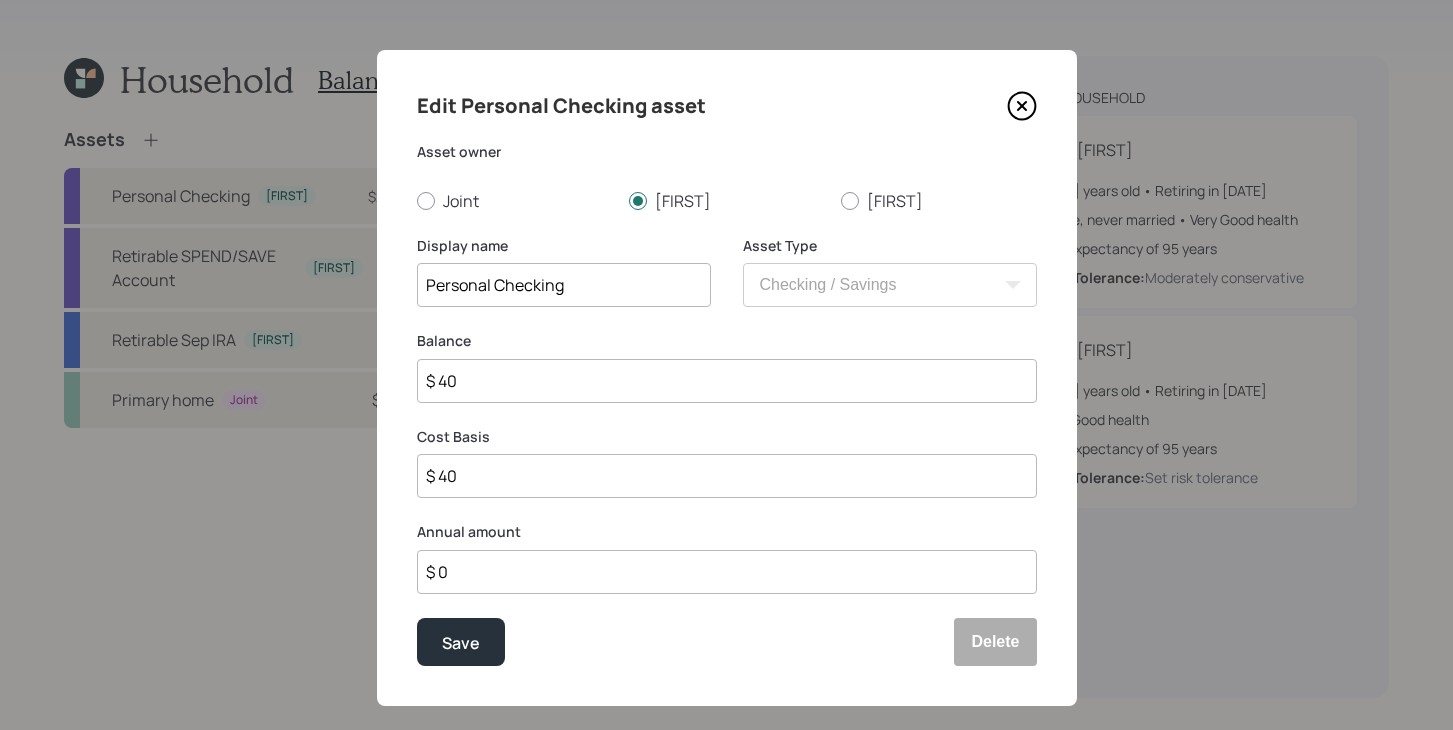 type on "$ 409" 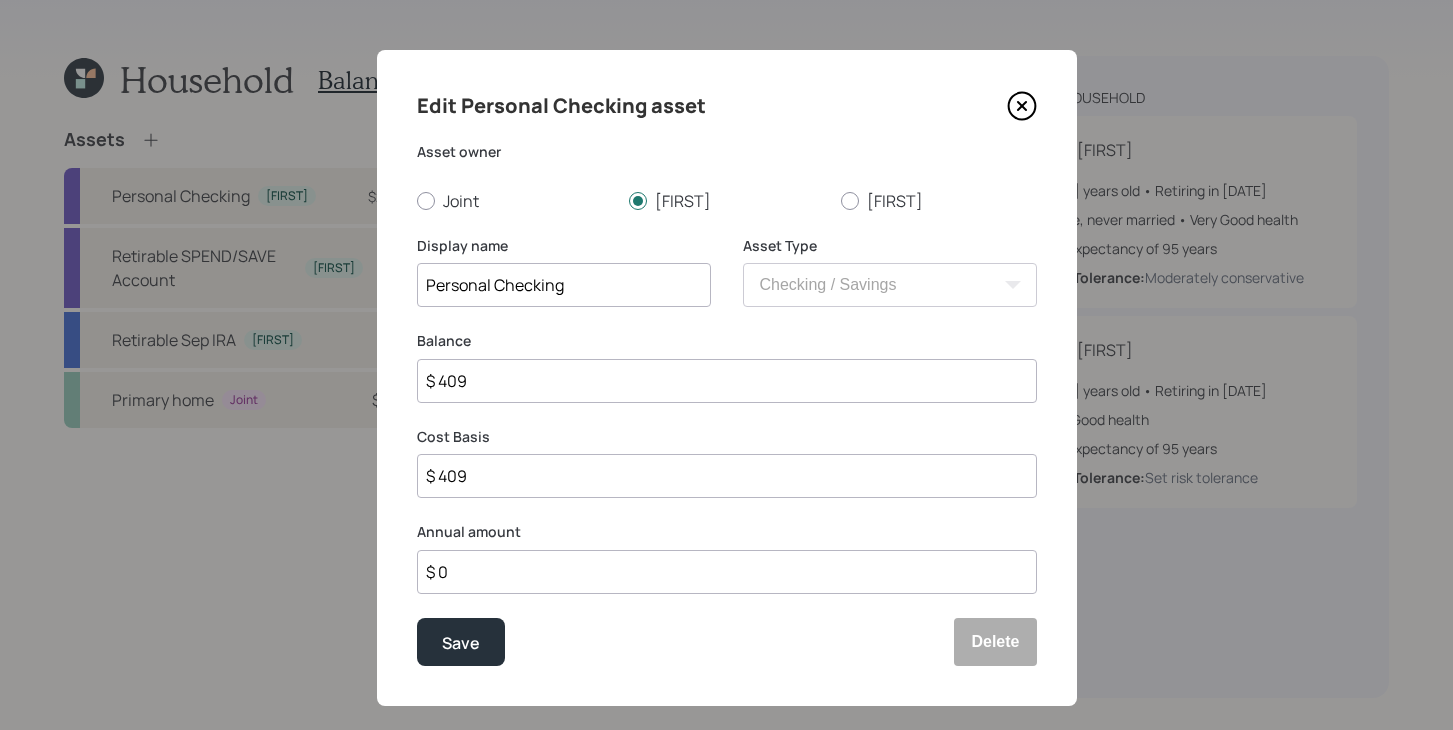 type on "$ 4,090" 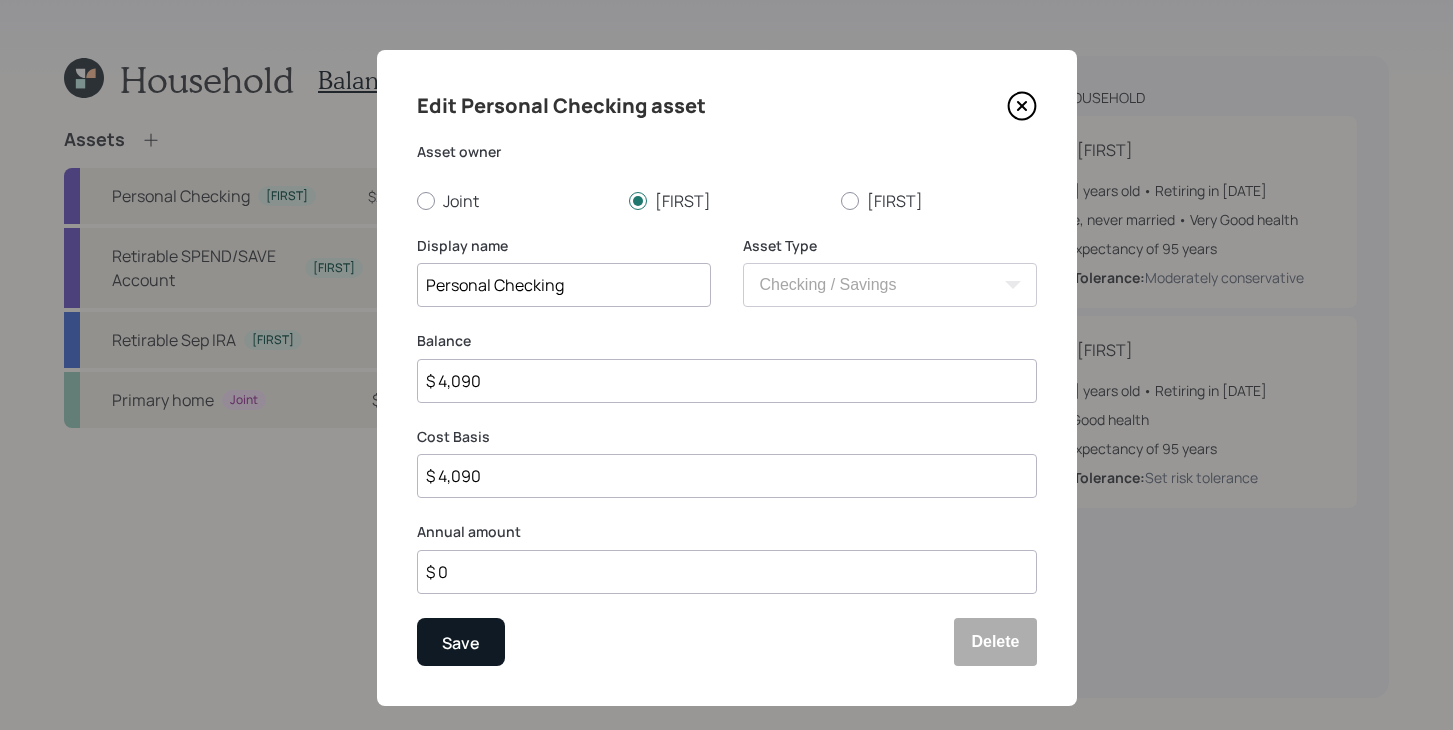 type on "$ 4,090" 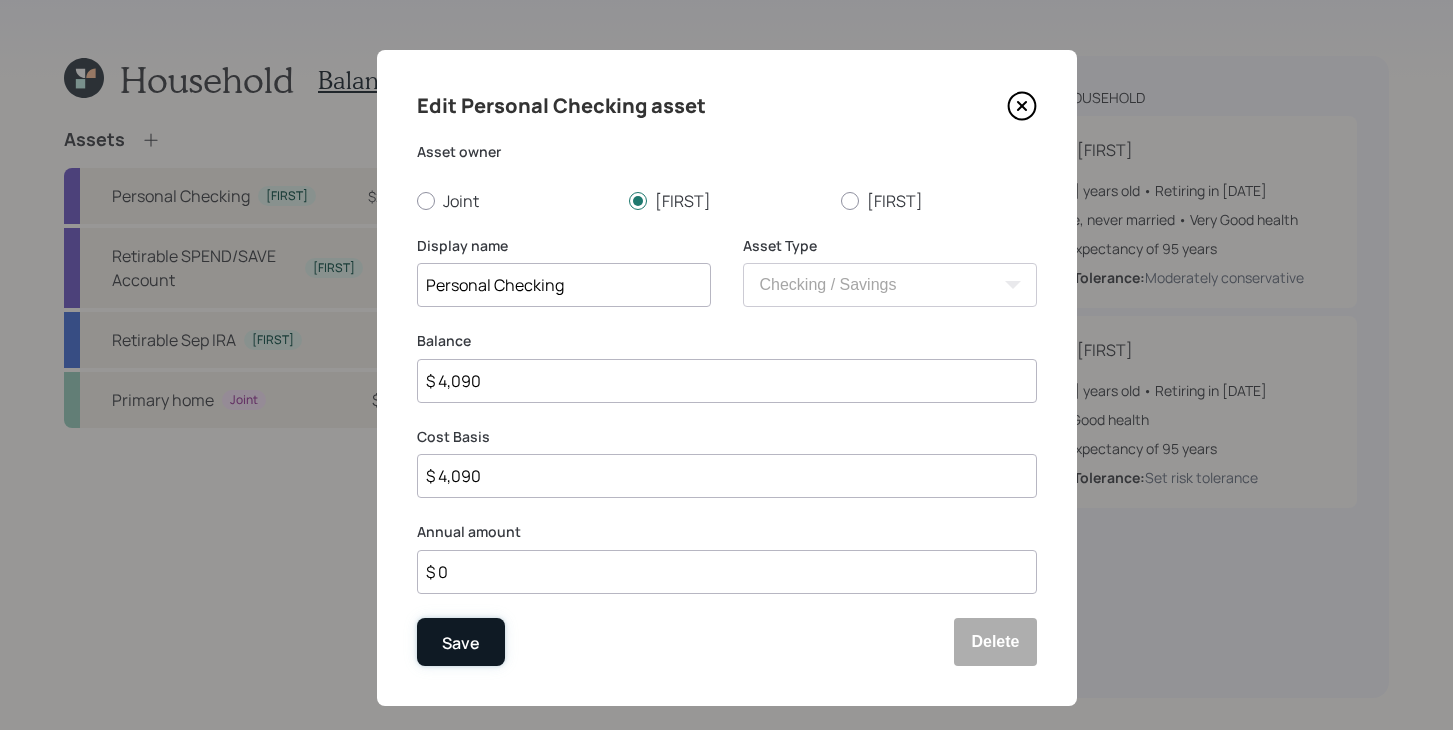 click on "Save" at bounding box center [461, 642] 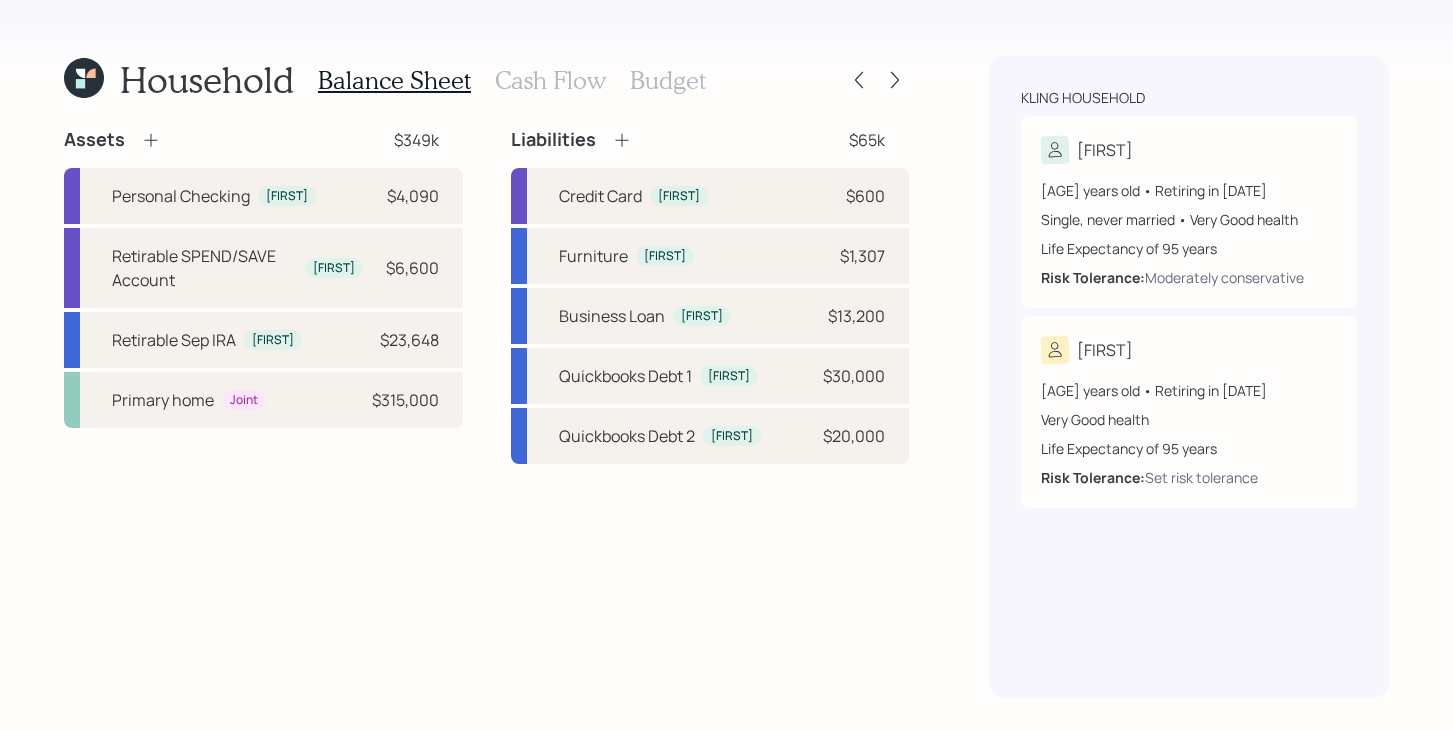 click 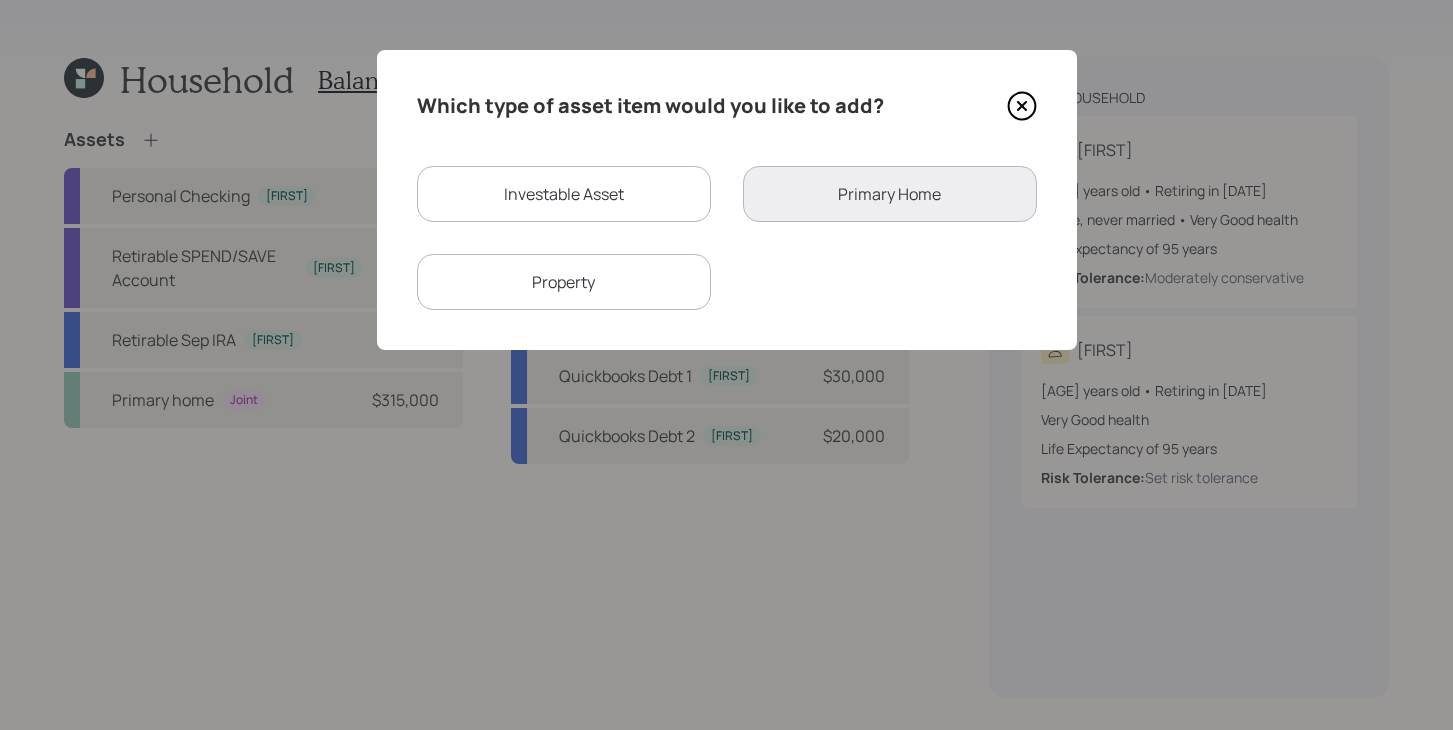 click on "Investable Asset" at bounding box center (564, 194) 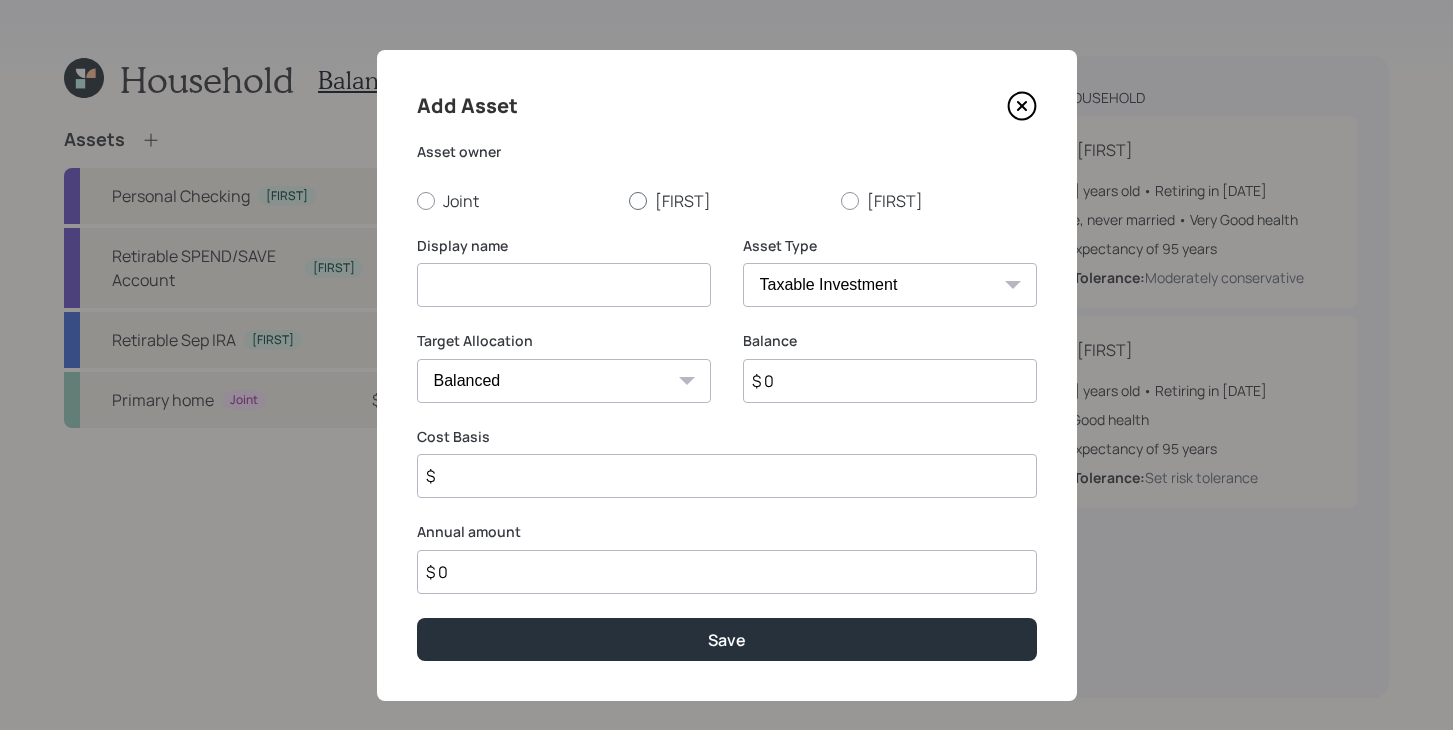 click on "[FIRST]" at bounding box center [727, 201] 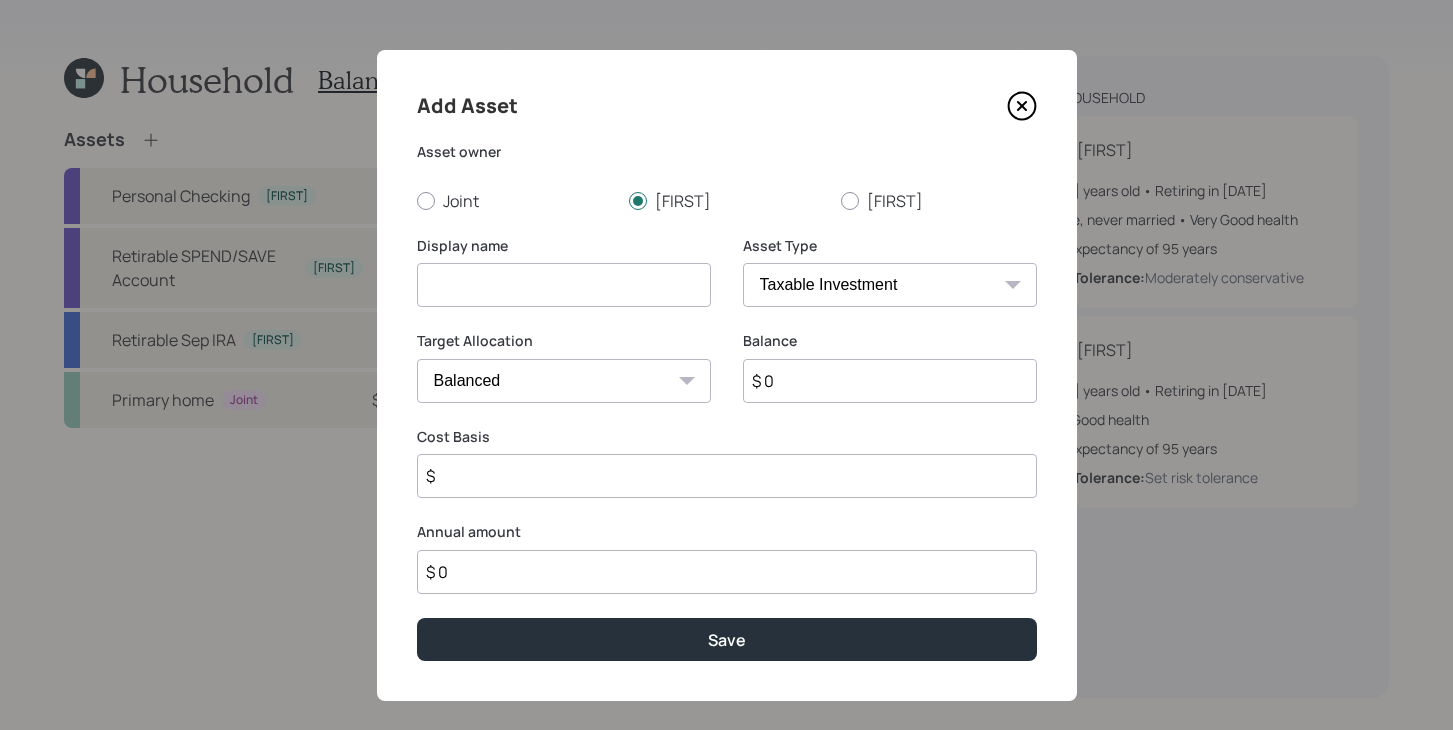 click on "SEP IRA IRA Roth IRA 401(k) Roth 401(k) 403(b) Roth 403(b) 457(b) Roth 457(b) Health Savings Account 529 Taxable Investment Checking / Savings Emergency Fund" at bounding box center (890, 285) 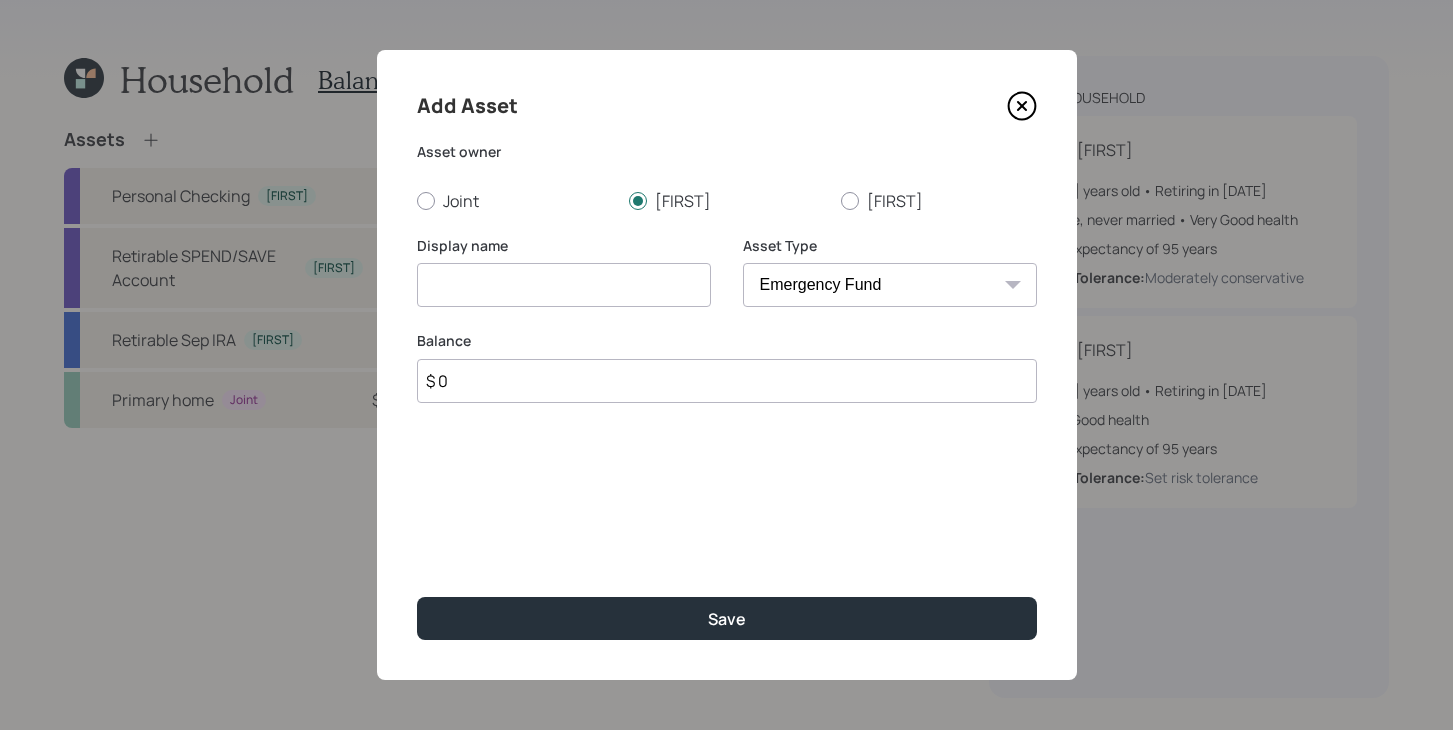 click at bounding box center (564, 285) 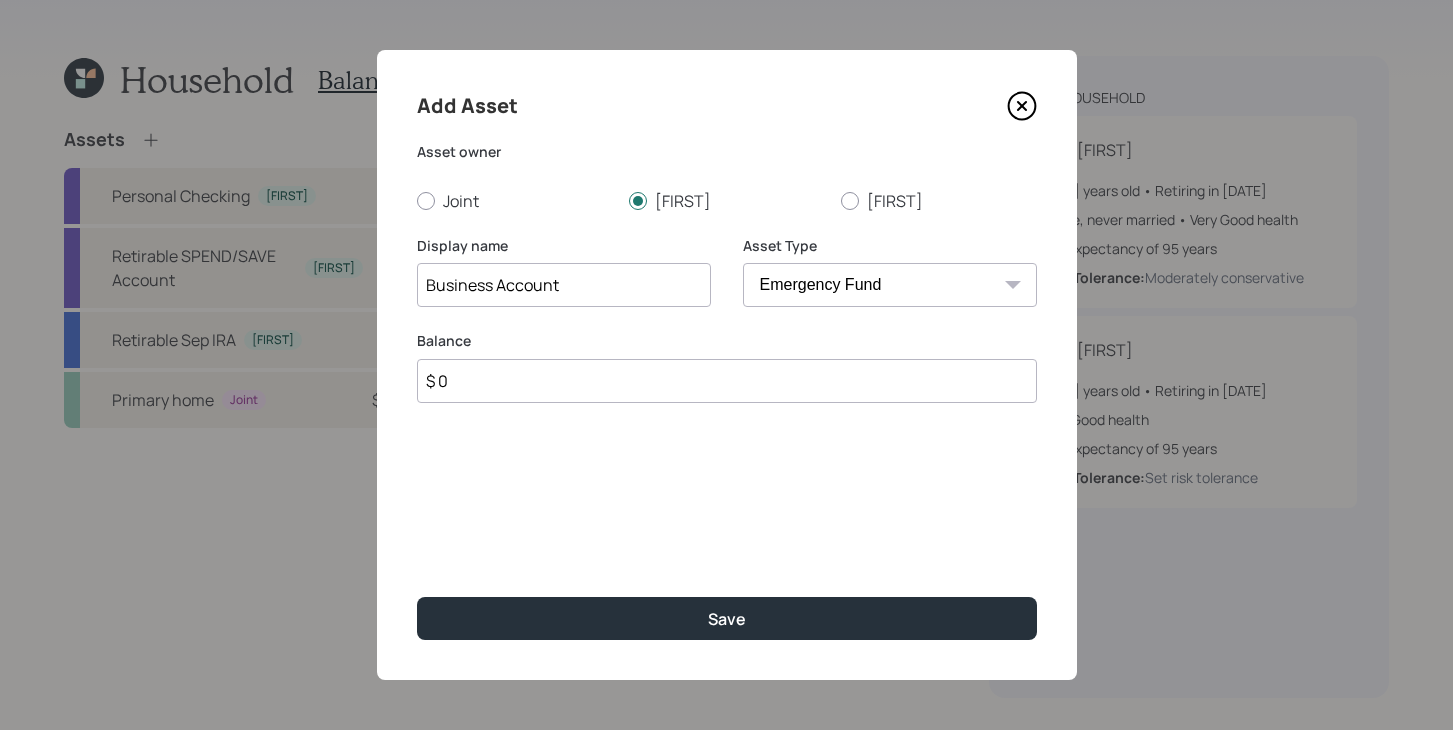 type on "Business Account" 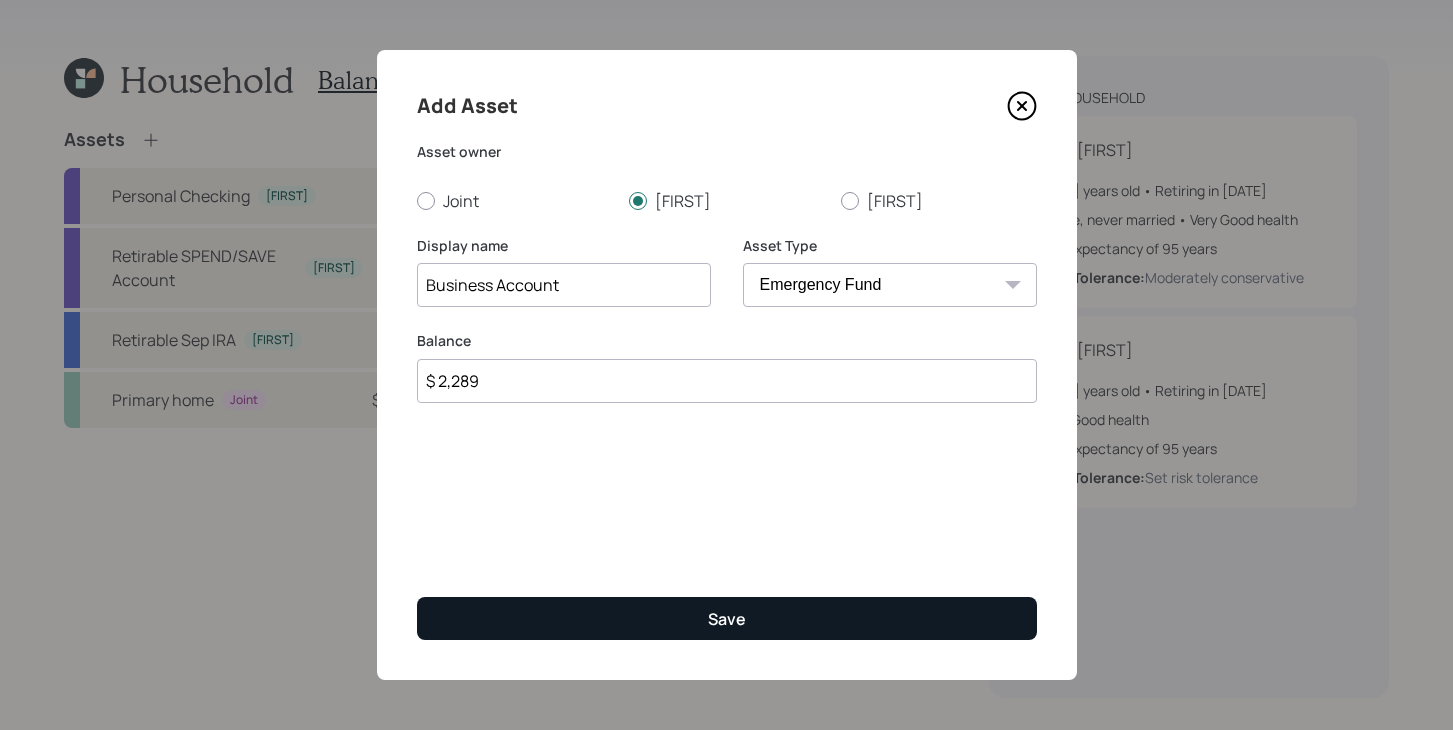 type on "$ 2,289" 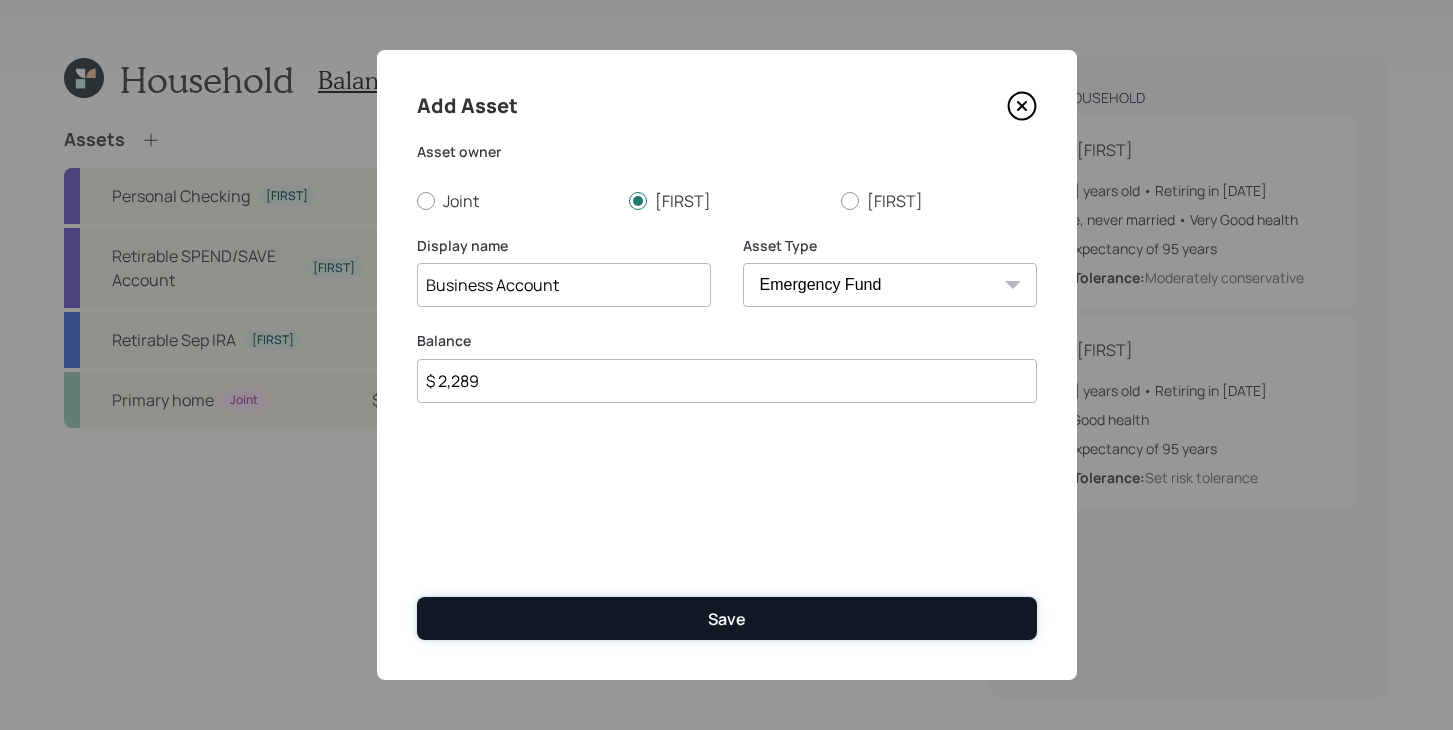 click on "Save" at bounding box center [727, 618] 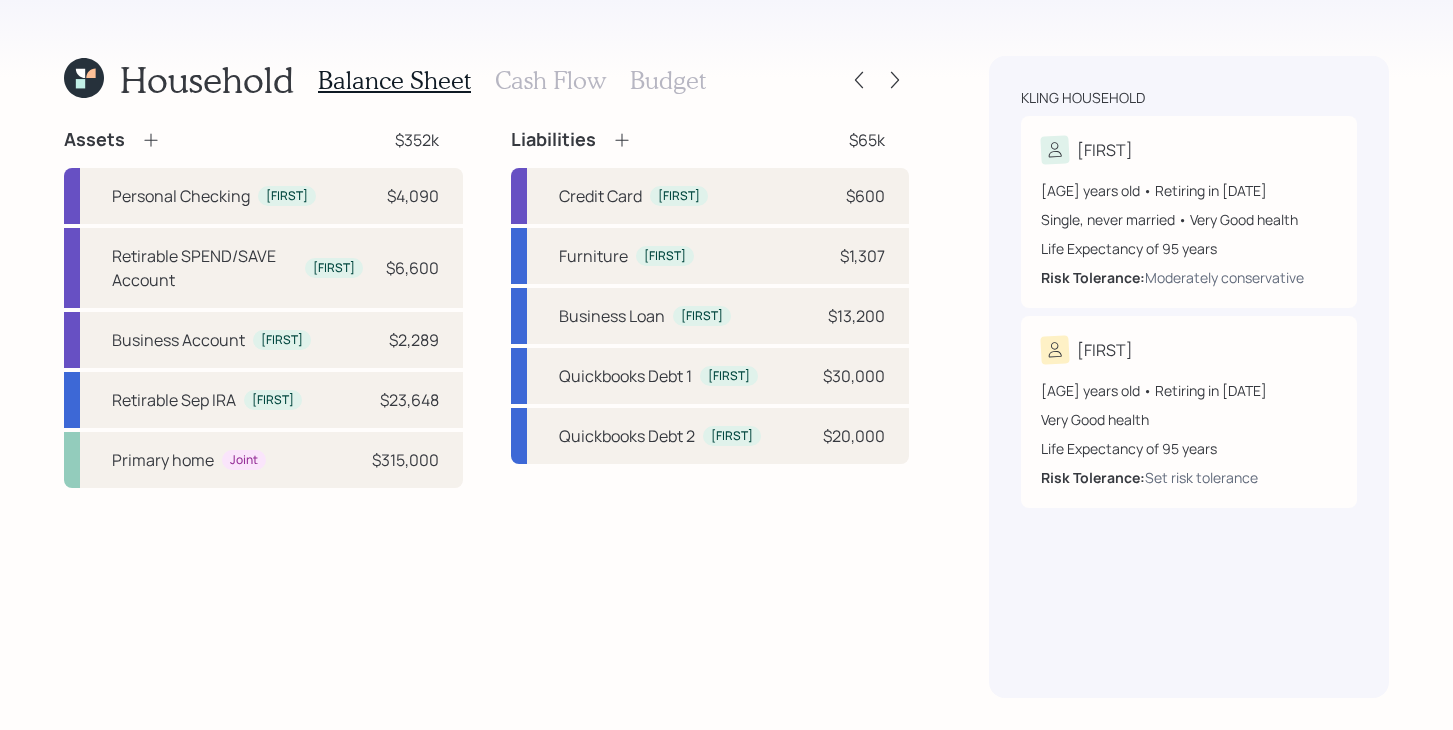 click 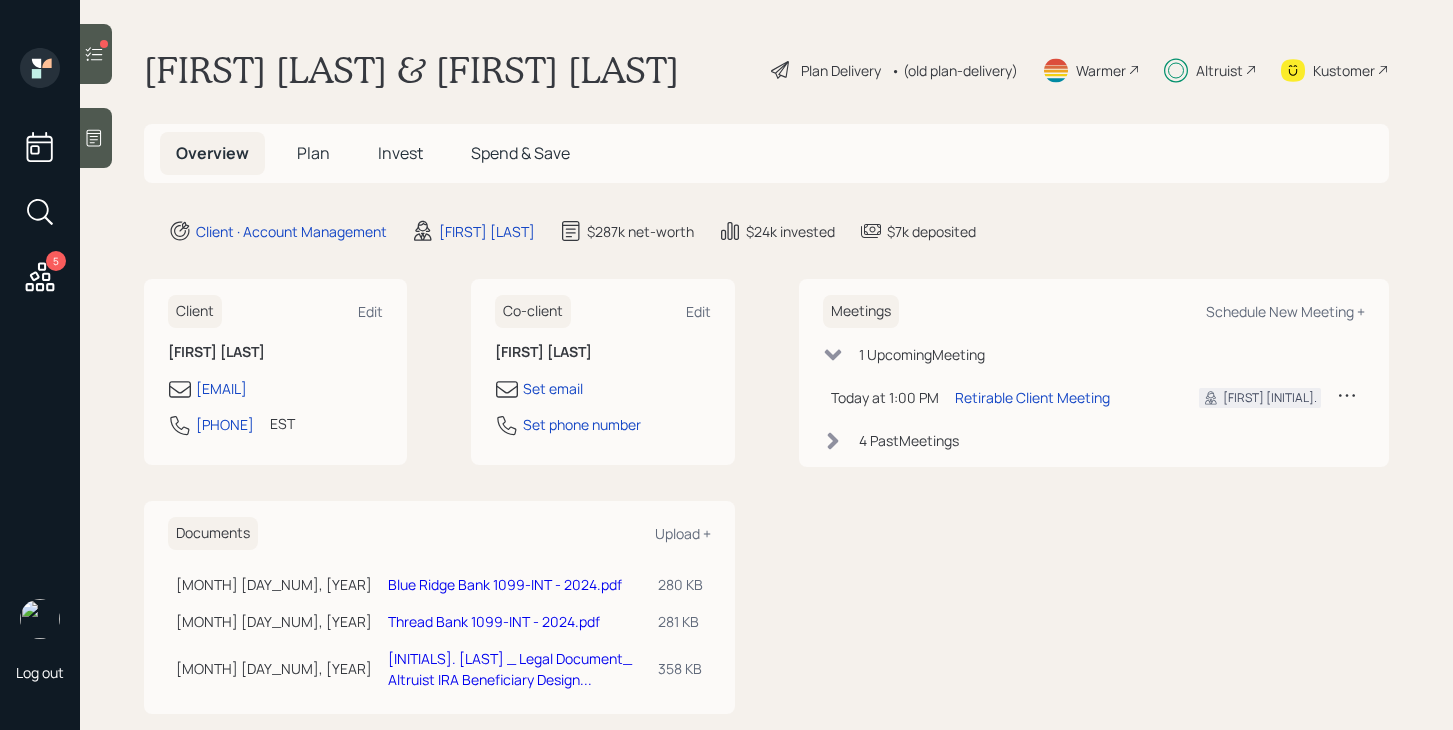 click 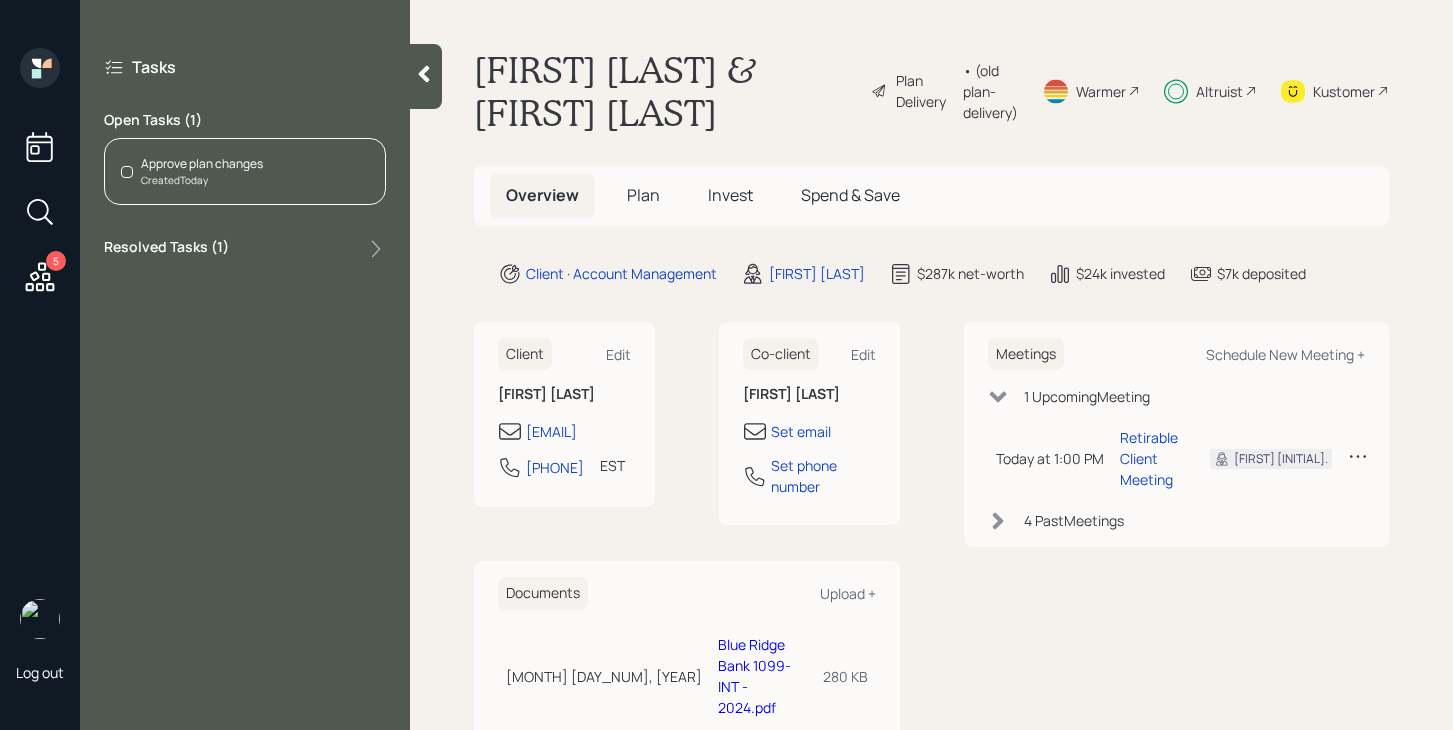 click on "Created  Today" at bounding box center (202, 180) 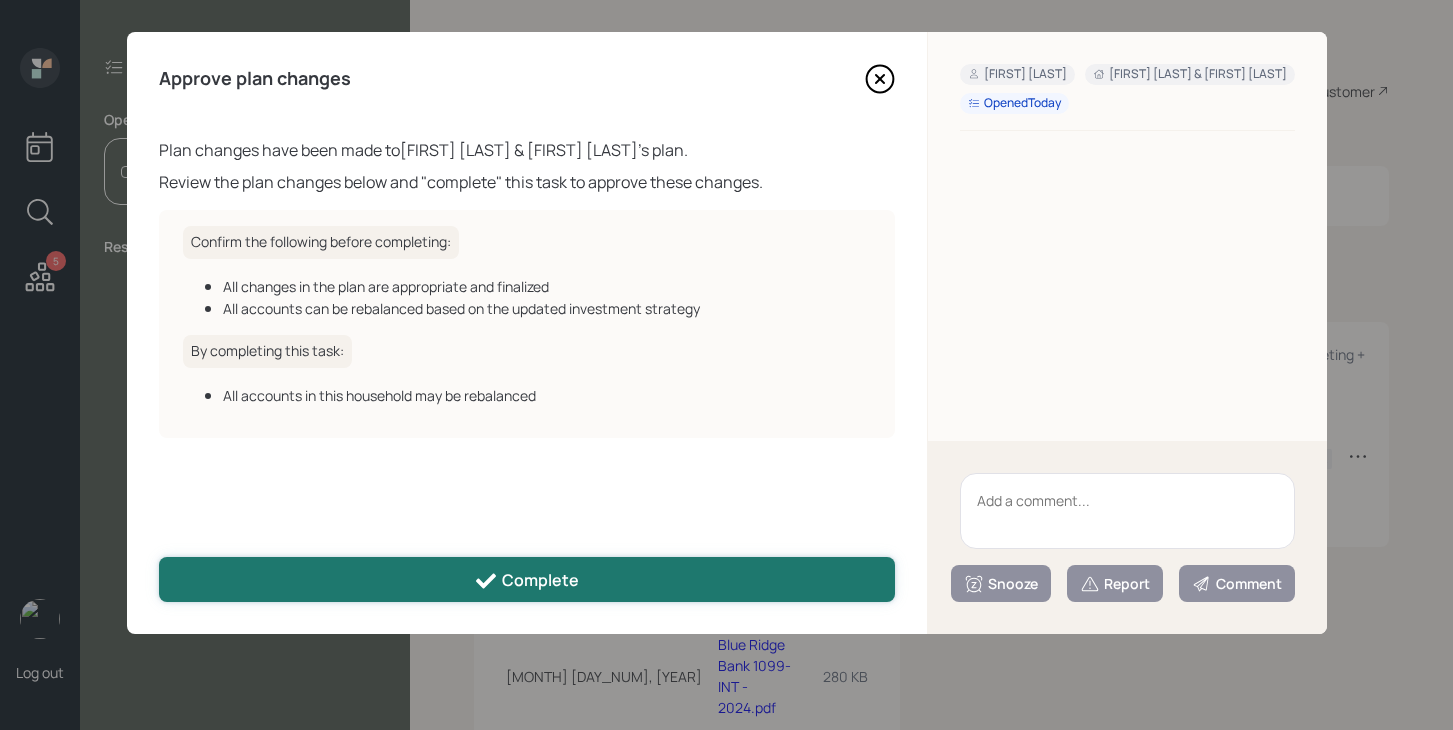 click on "Complete" at bounding box center [527, 579] 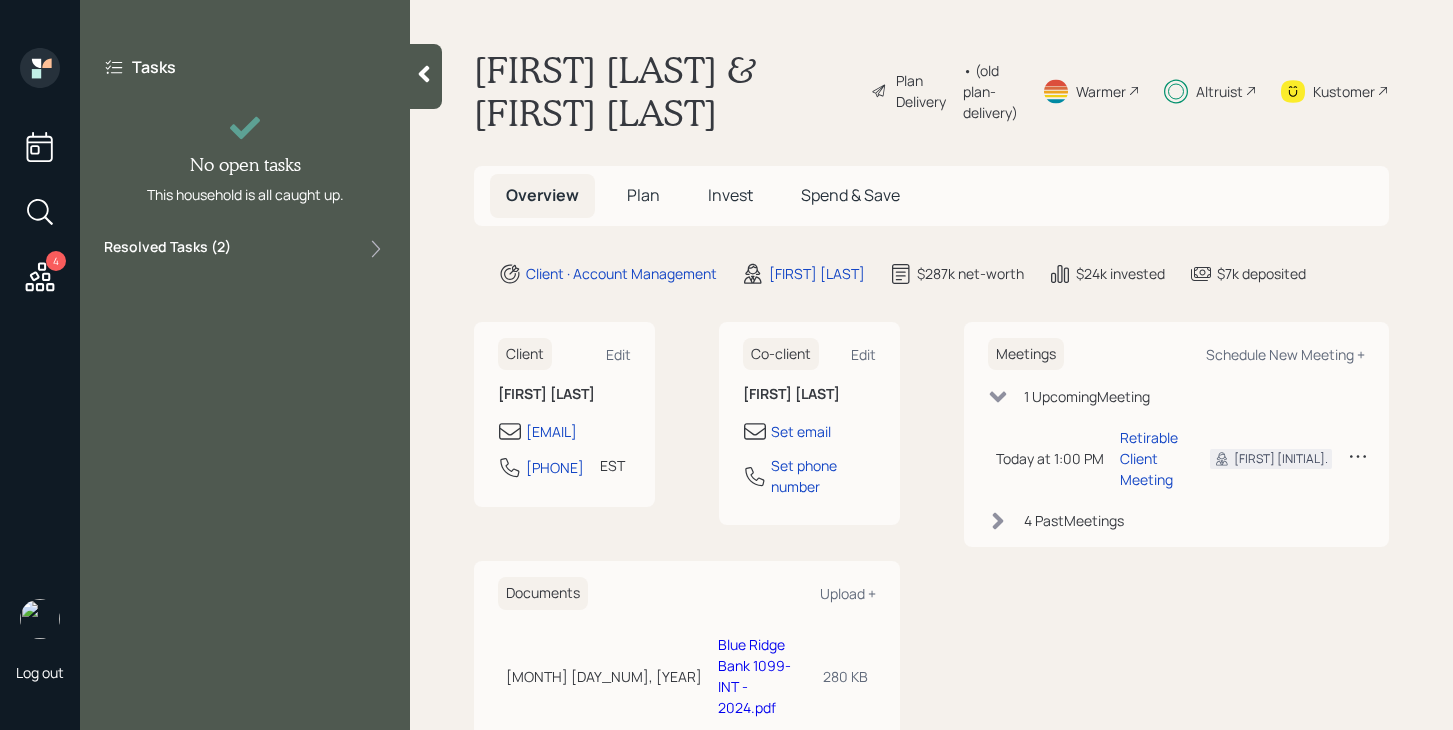 click at bounding box center [426, 76] 